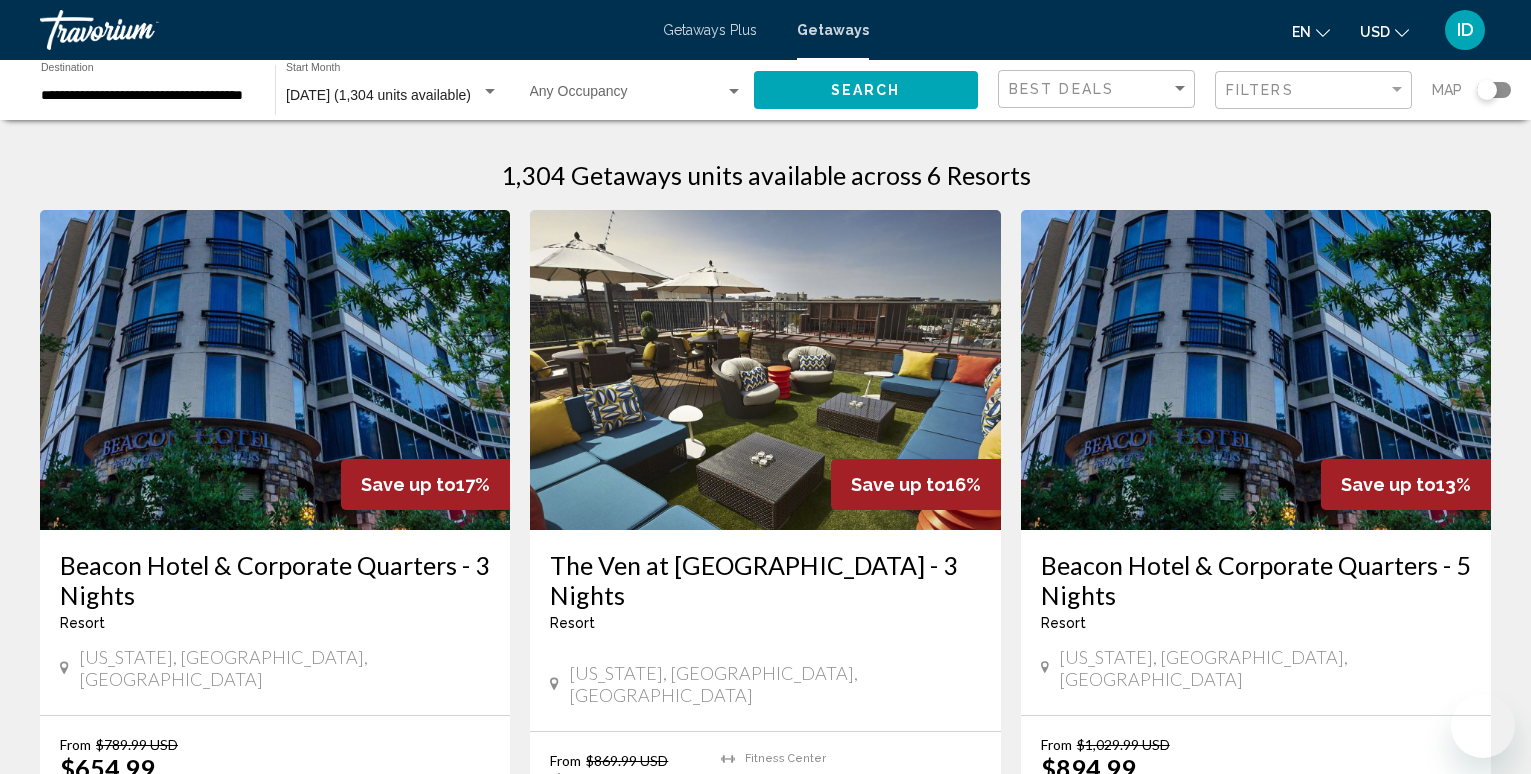 scroll, scrollTop: 300, scrollLeft: 0, axis: vertical 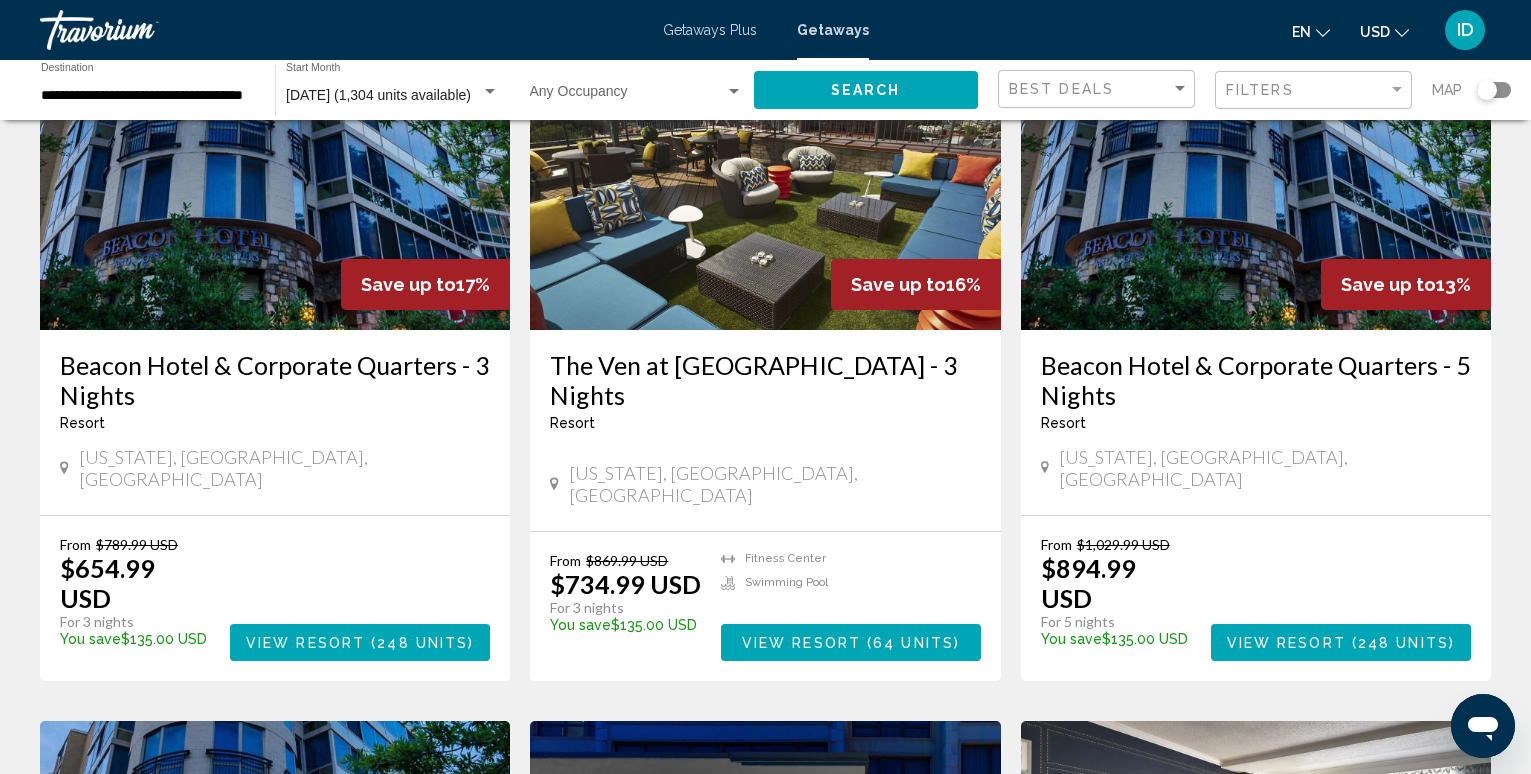 click at bounding box center (275, 170) 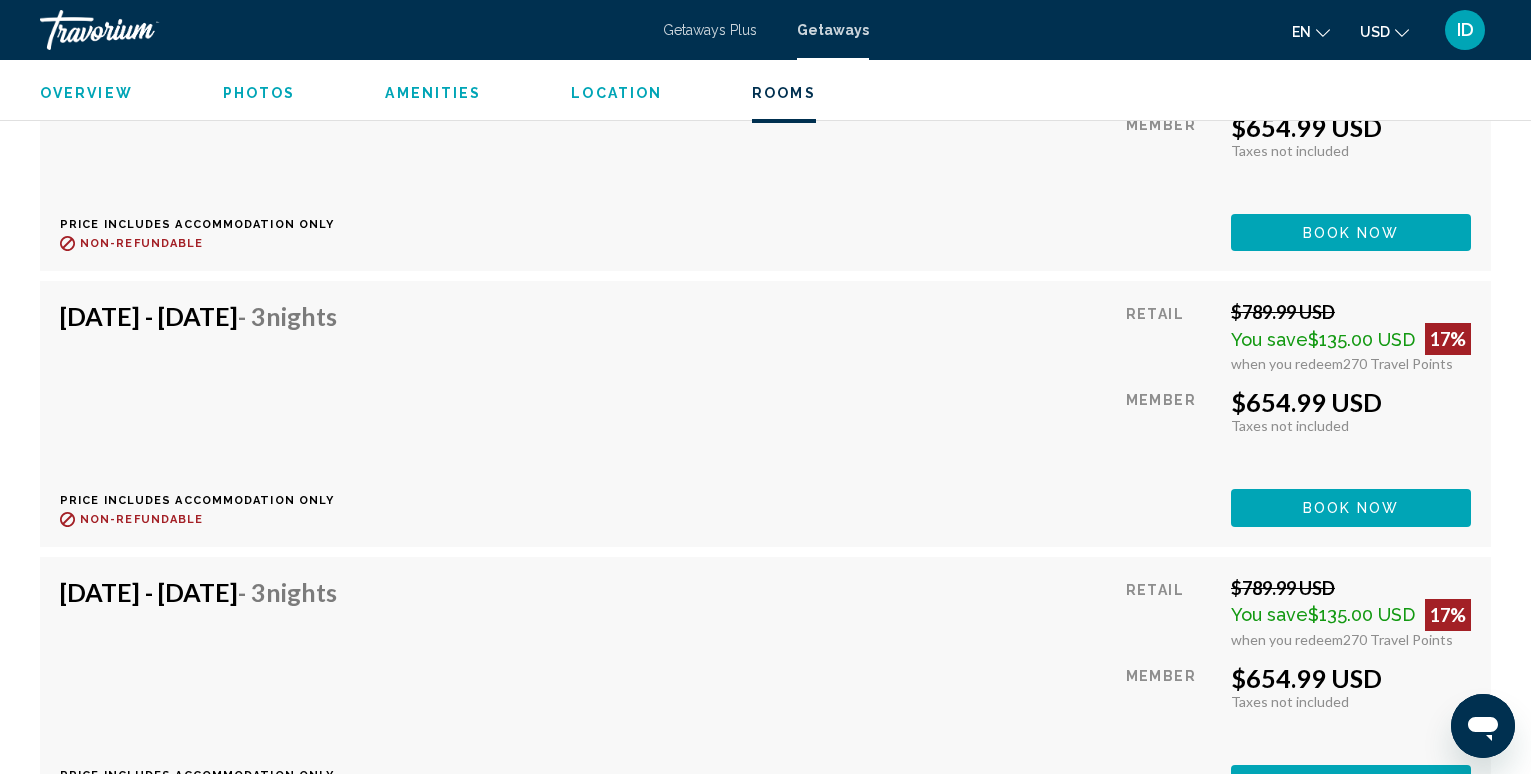scroll, scrollTop: 8500, scrollLeft: 0, axis: vertical 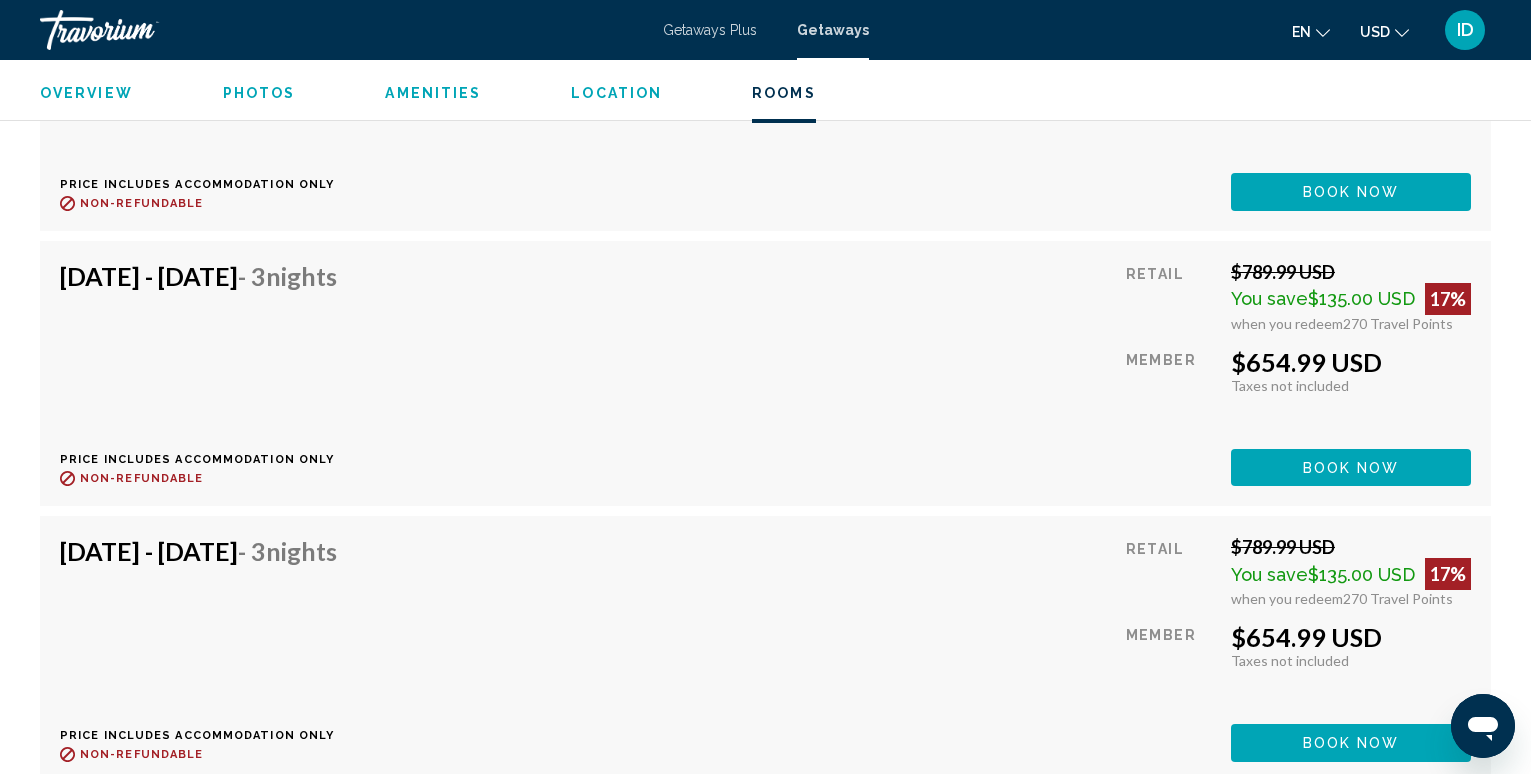 click on "Book now" at bounding box center (1351, -4764) 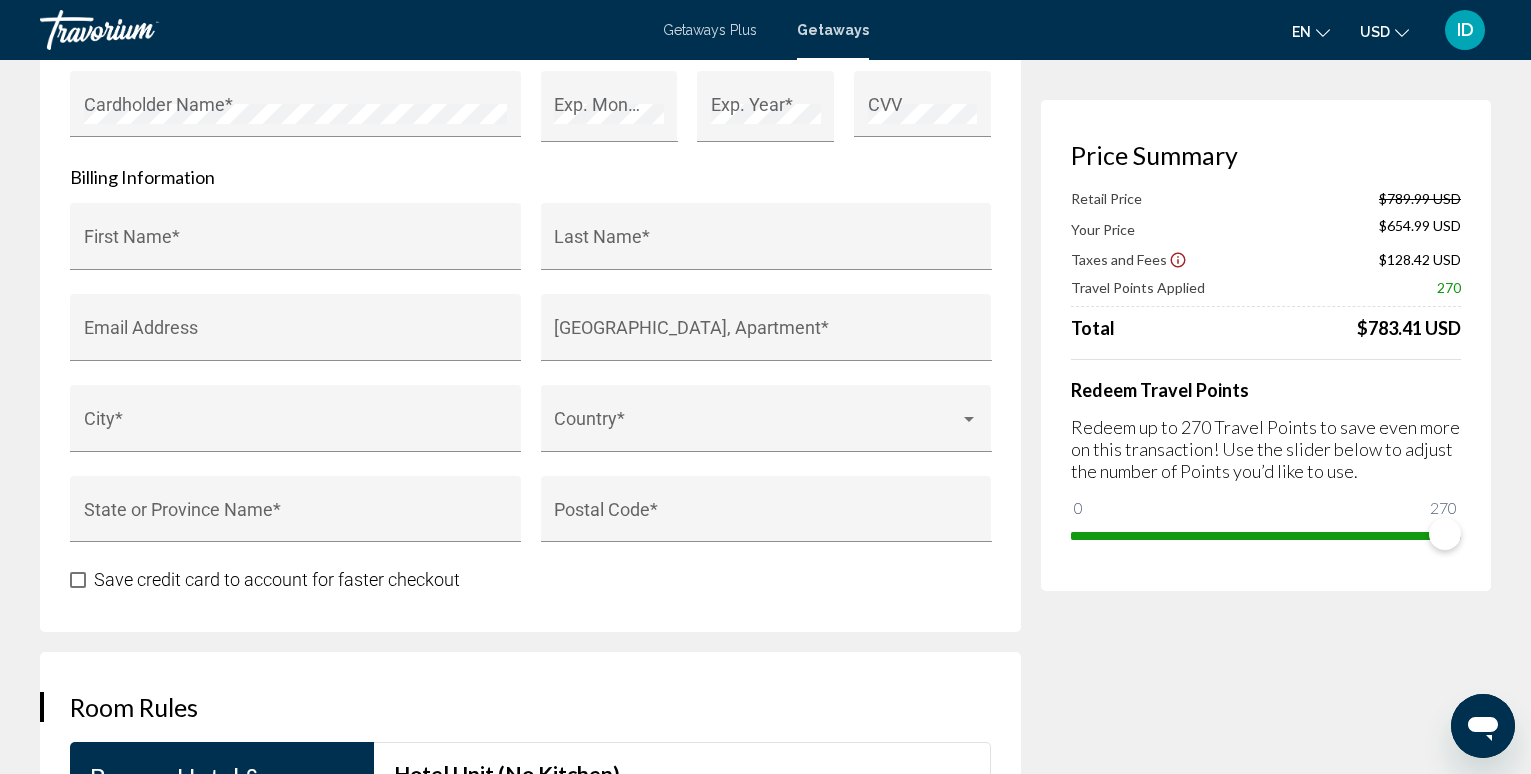 scroll, scrollTop: 1800, scrollLeft: 0, axis: vertical 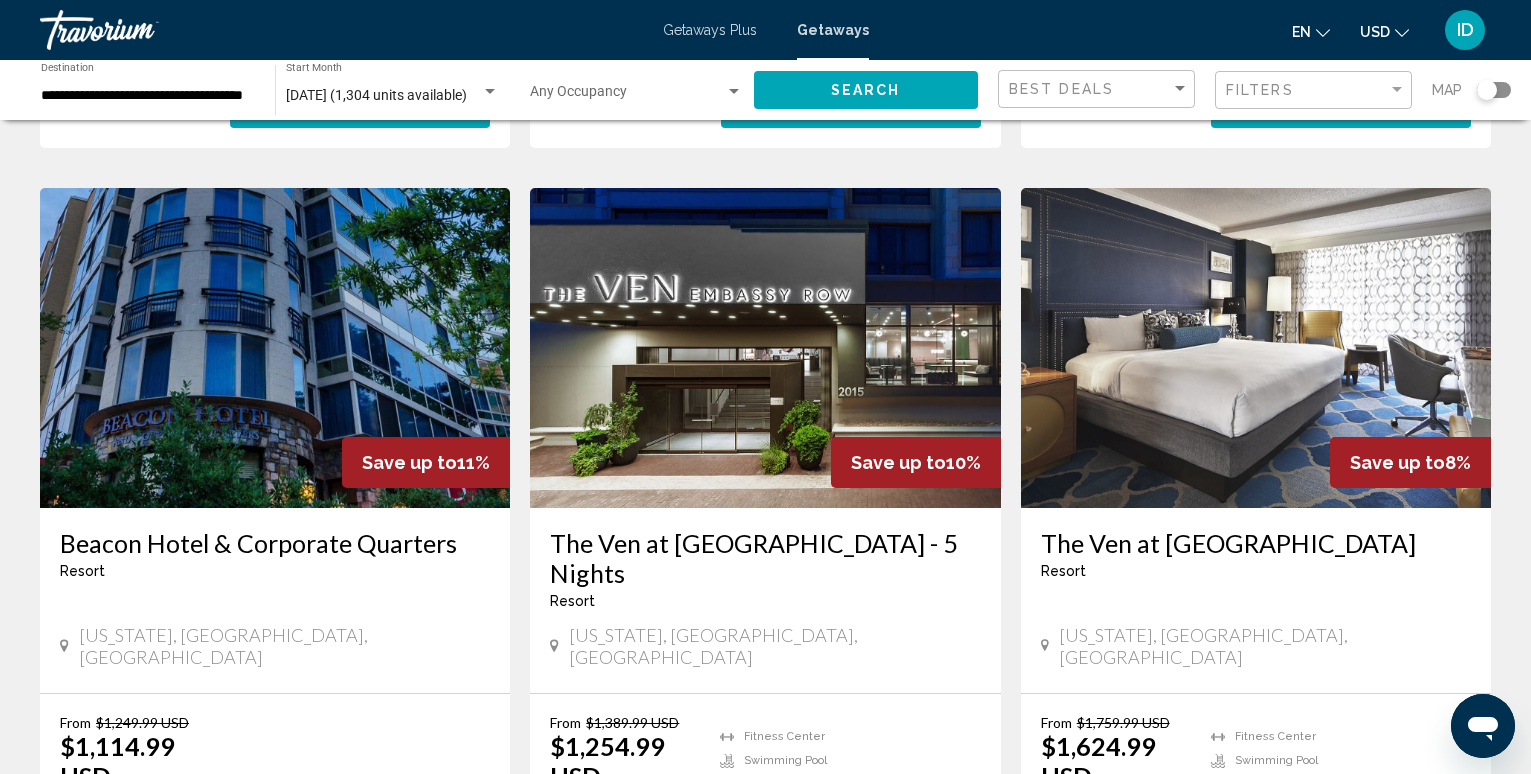 click at bounding box center [275, 348] 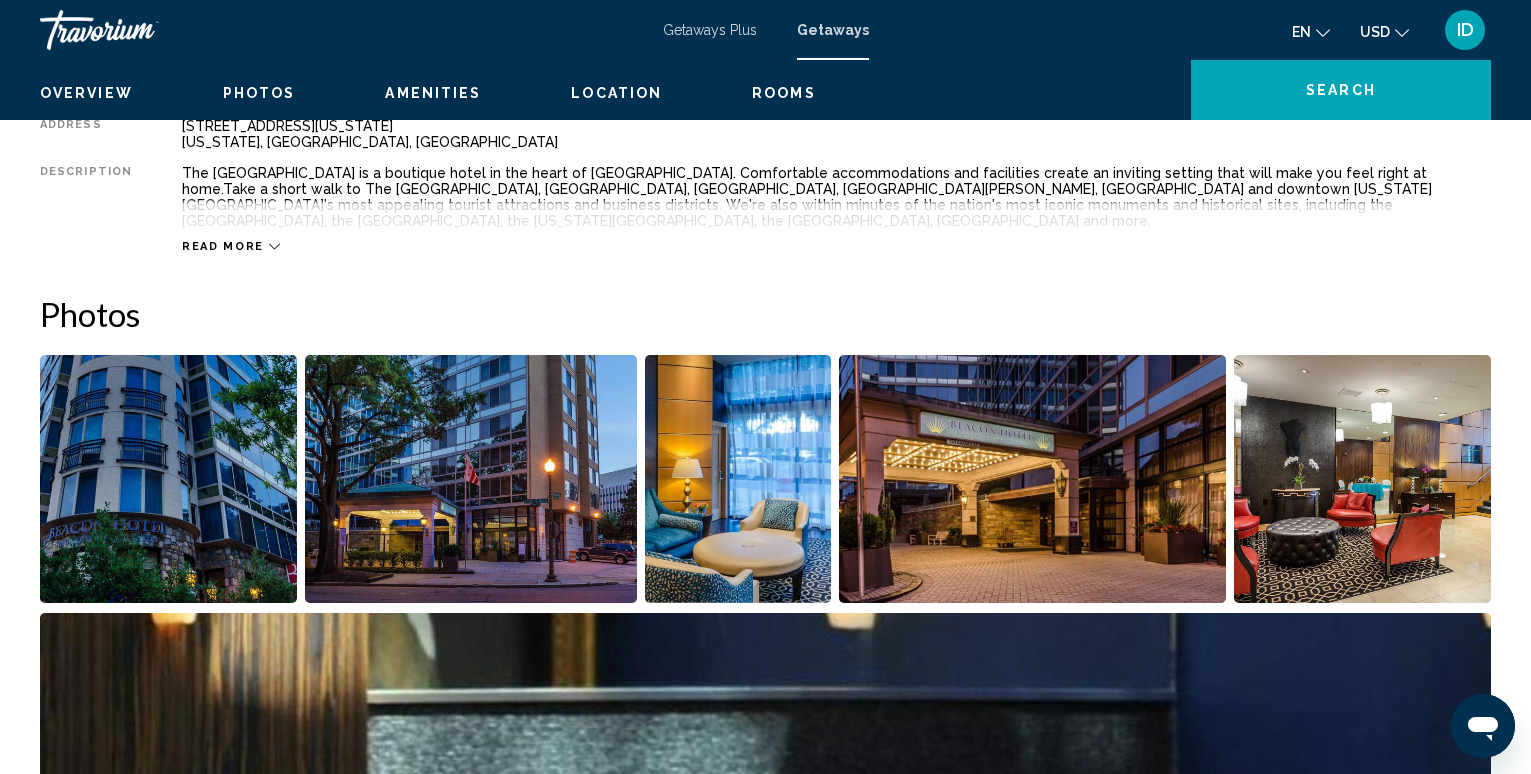 scroll, scrollTop: 0, scrollLeft: 0, axis: both 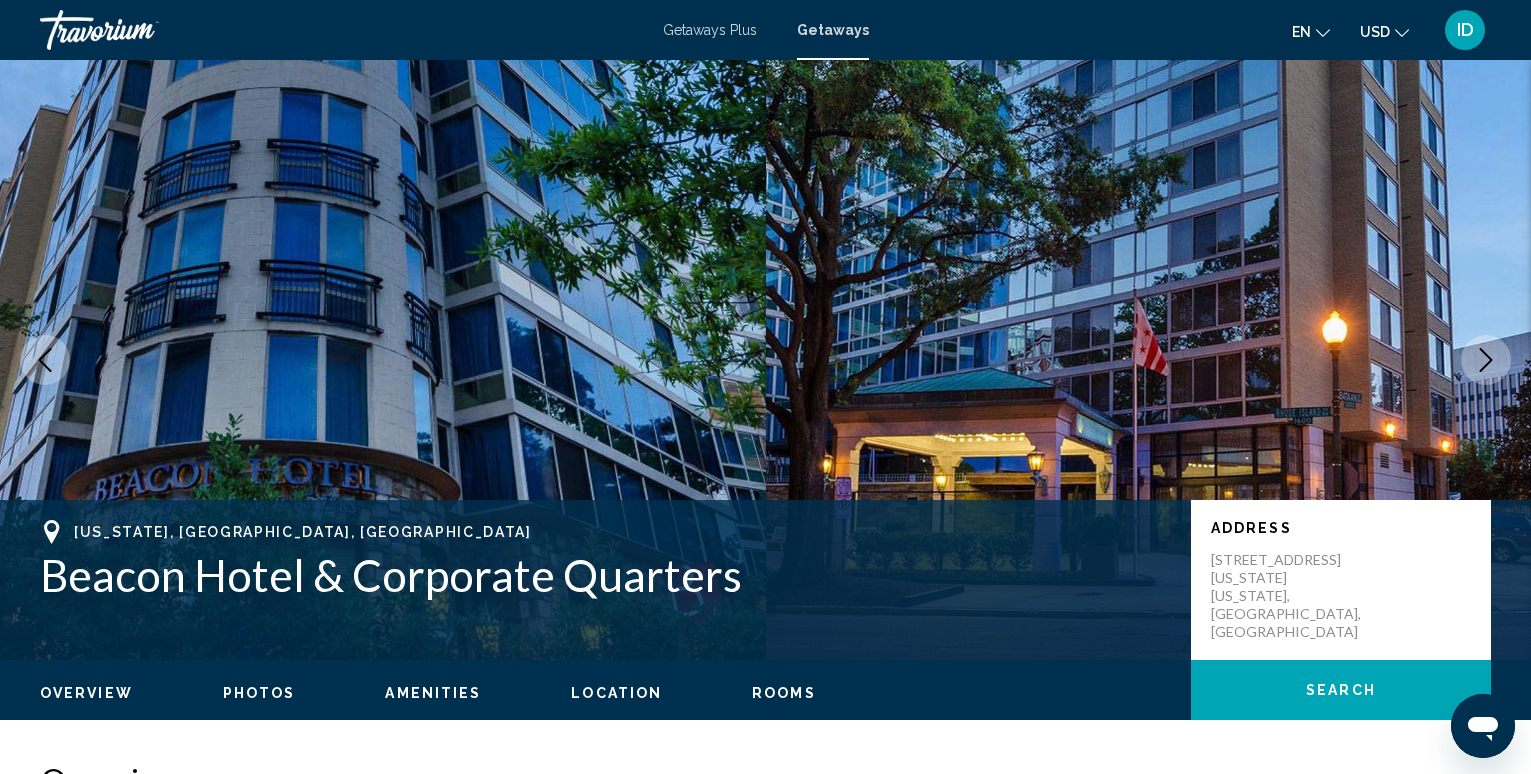 click on "ID" at bounding box center (1465, 30) 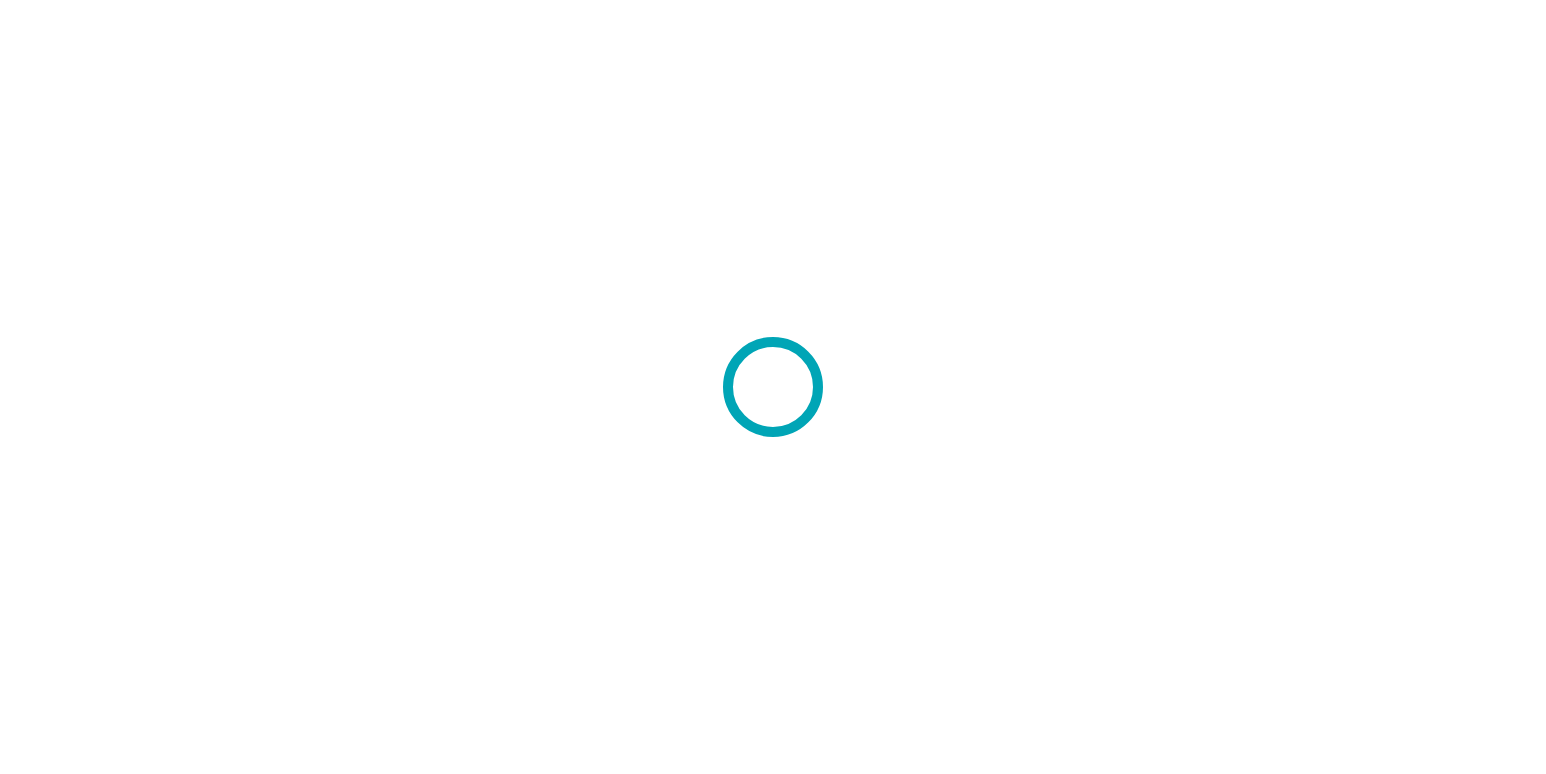 scroll, scrollTop: 0, scrollLeft: 0, axis: both 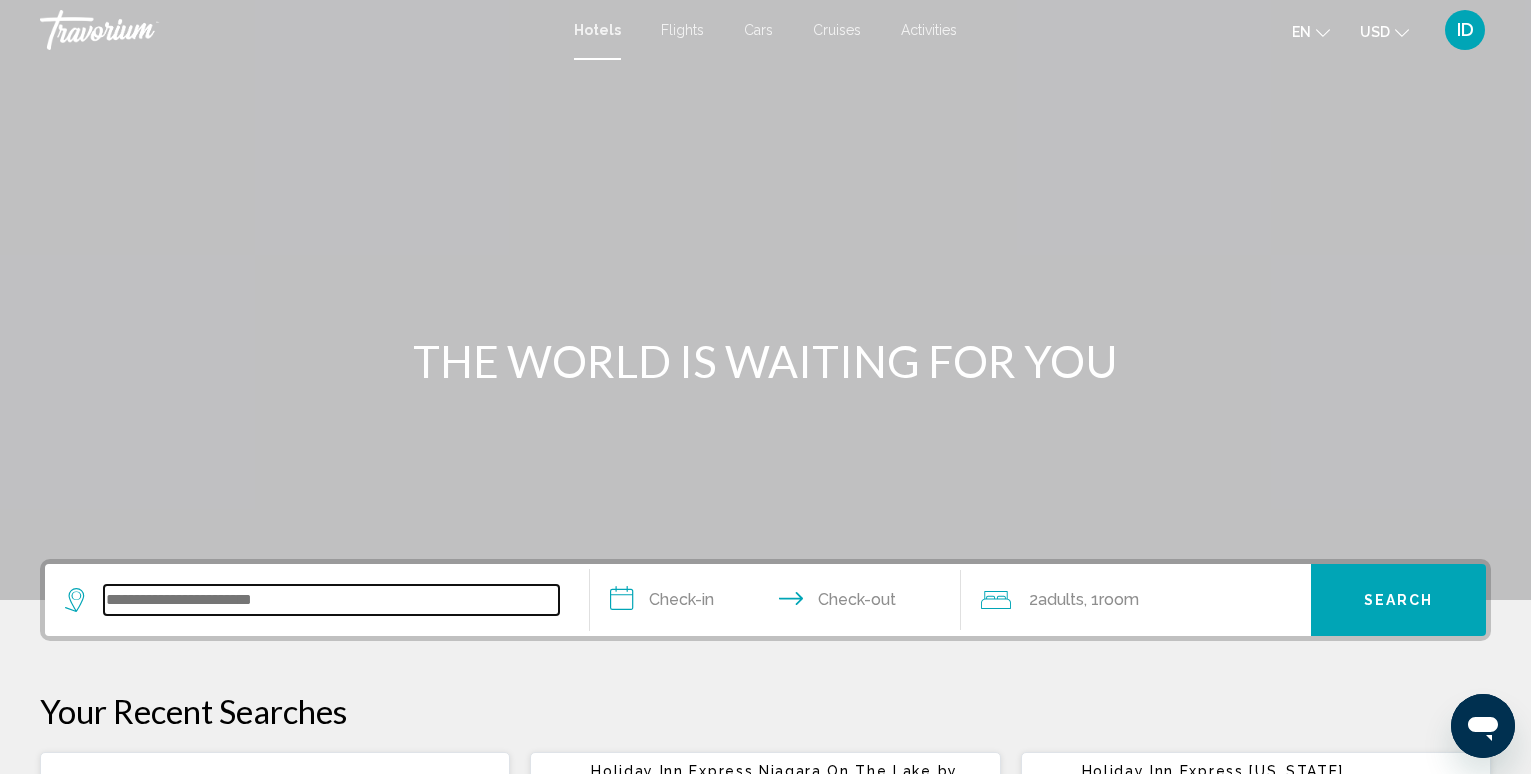 click at bounding box center [331, 600] 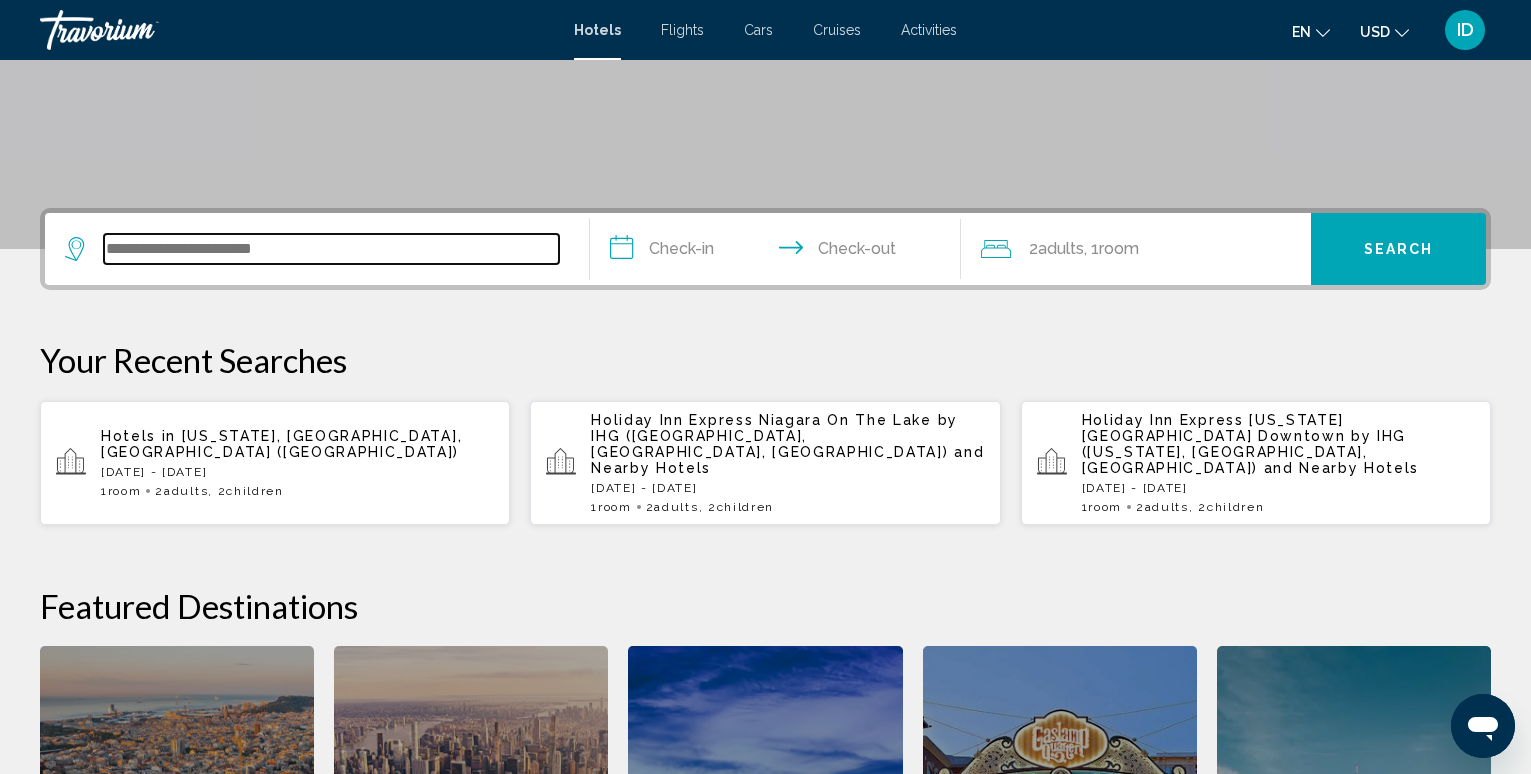 scroll, scrollTop: 494, scrollLeft: 0, axis: vertical 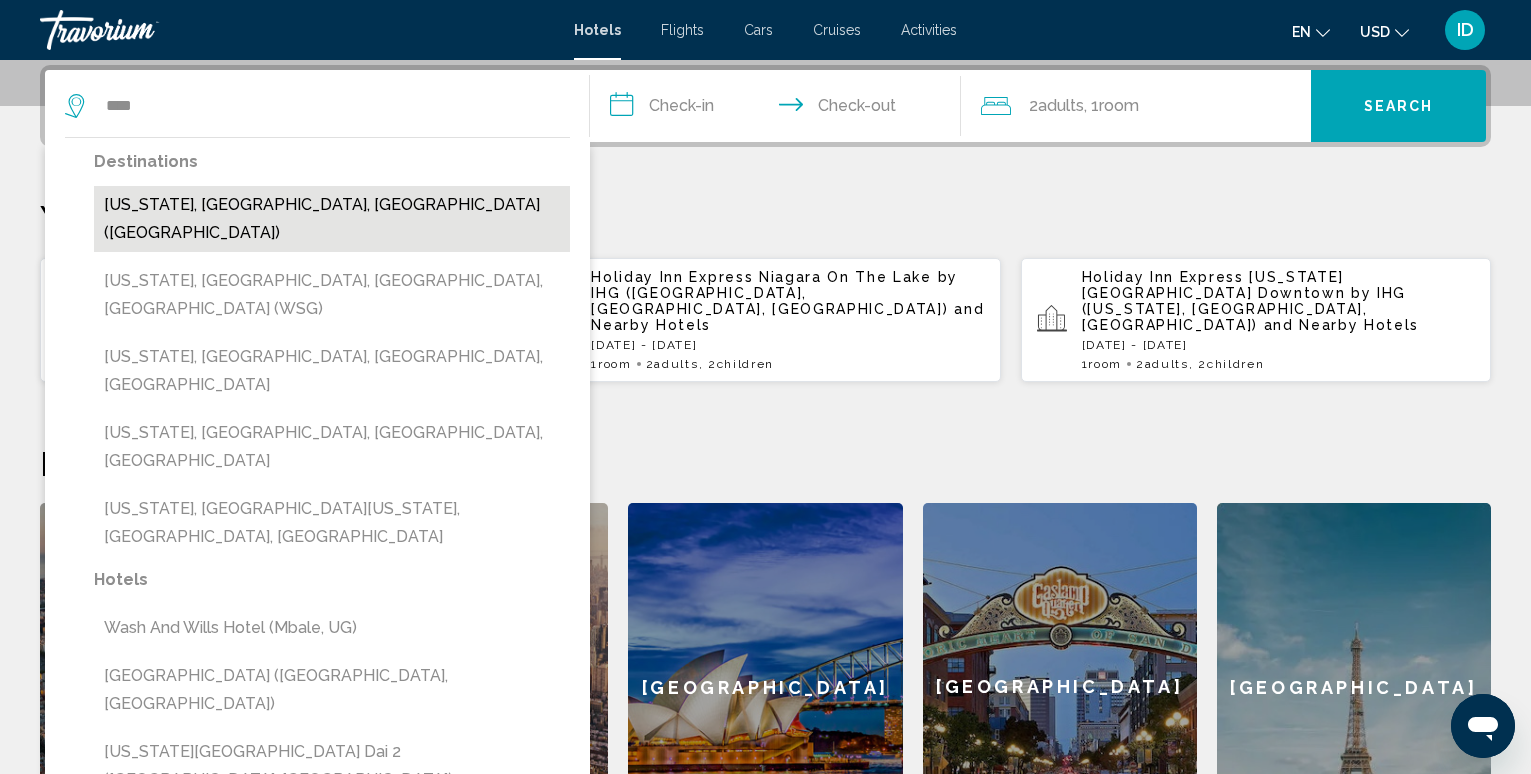 click on "[US_STATE], [GEOGRAPHIC_DATA], [GEOGRAPHIC_DATA] ([GEOGRAPHIC_DATA])" at bounding box center [332, 219] 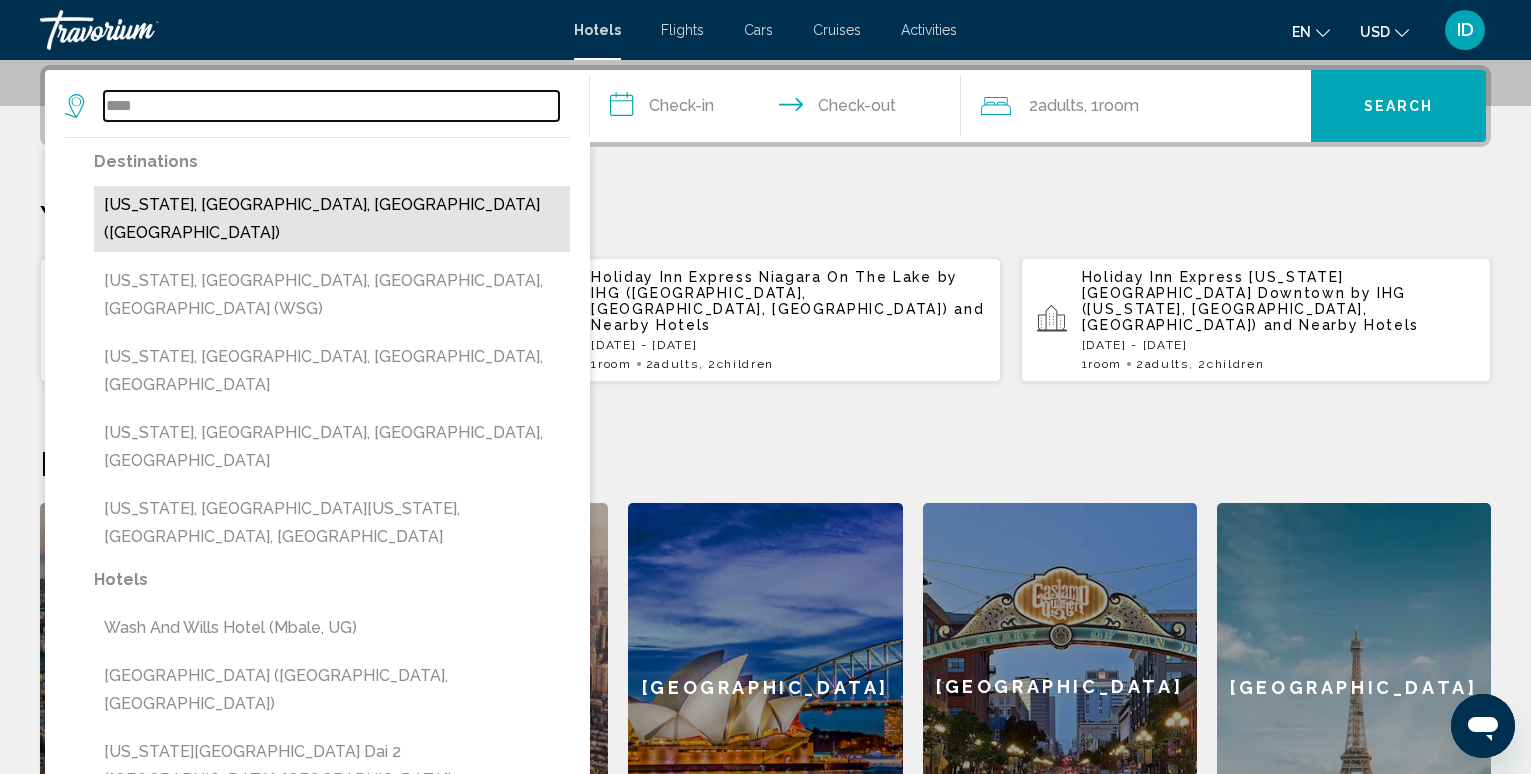 type on "**********" 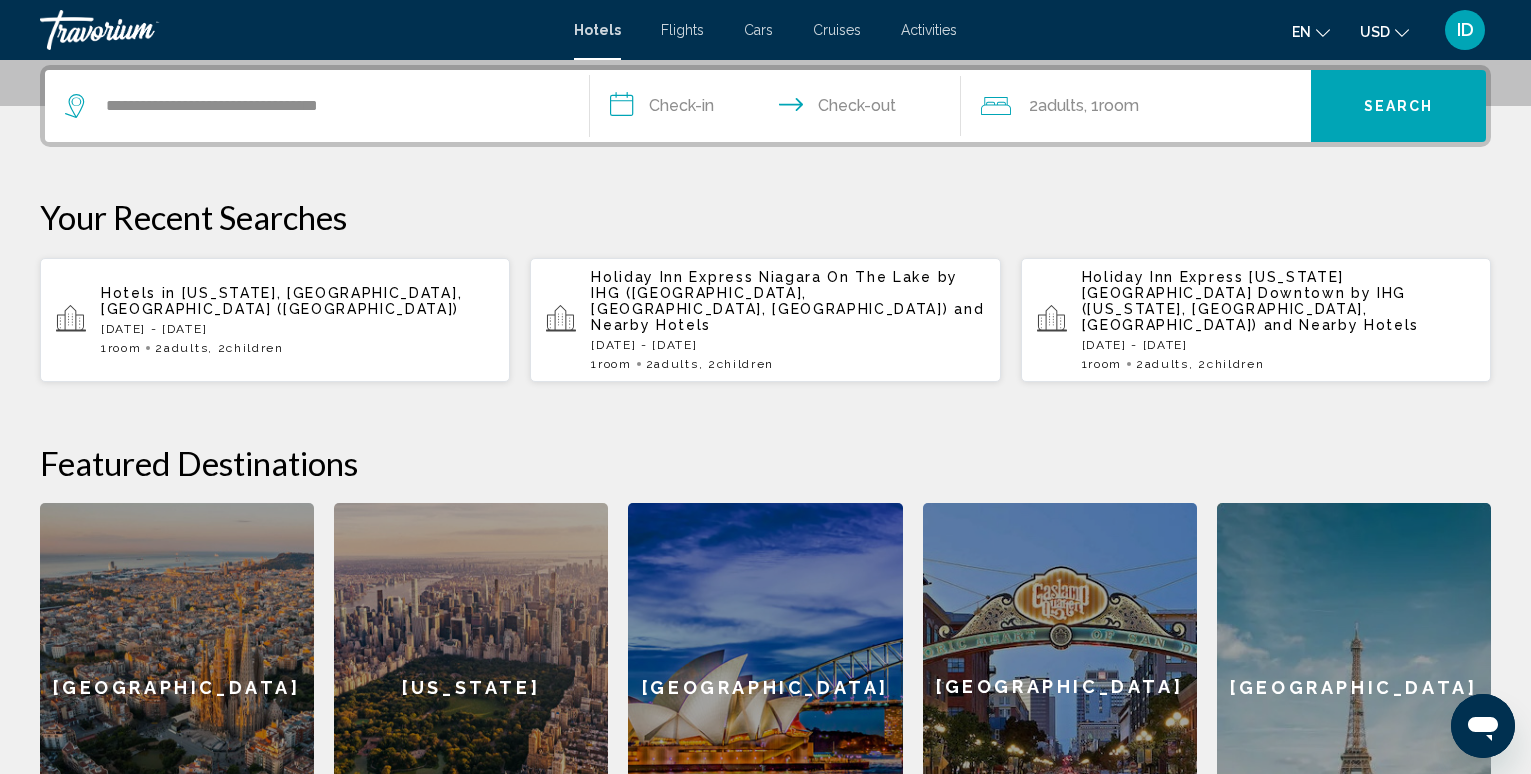 click on "**********" at bounding box center (779, 109) 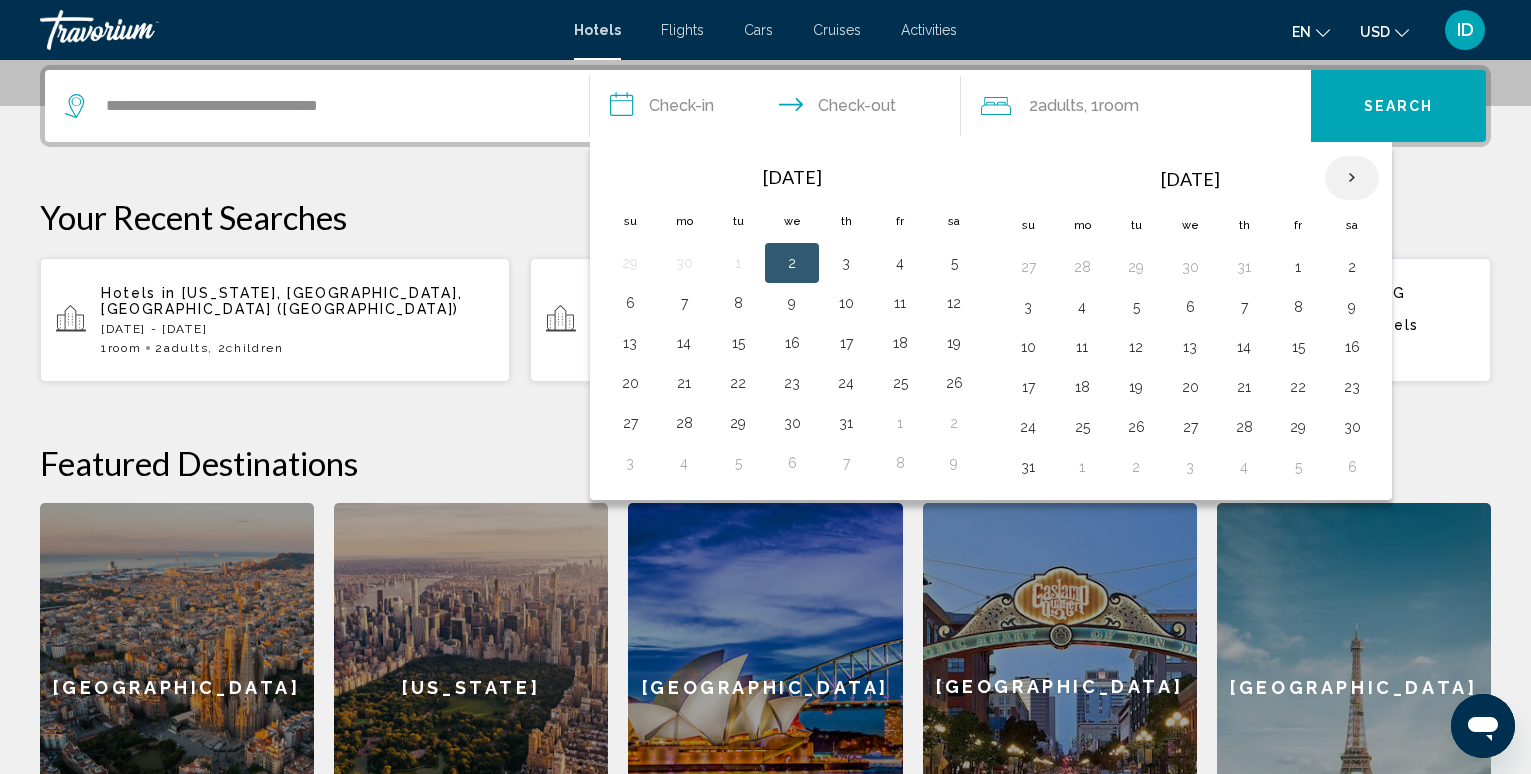 click at bounding box center (1352, 178) 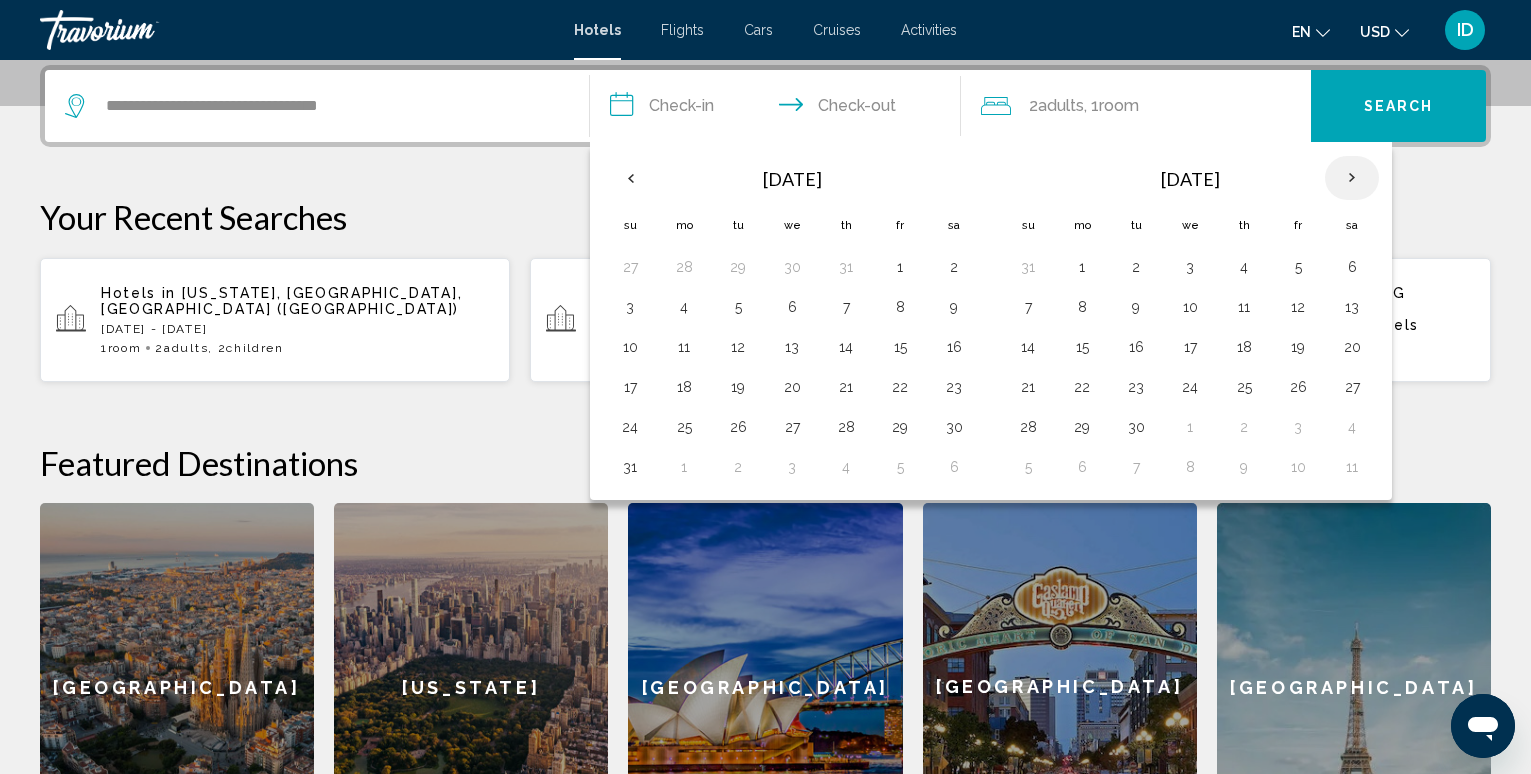 click at bounding box center [1352, 178] 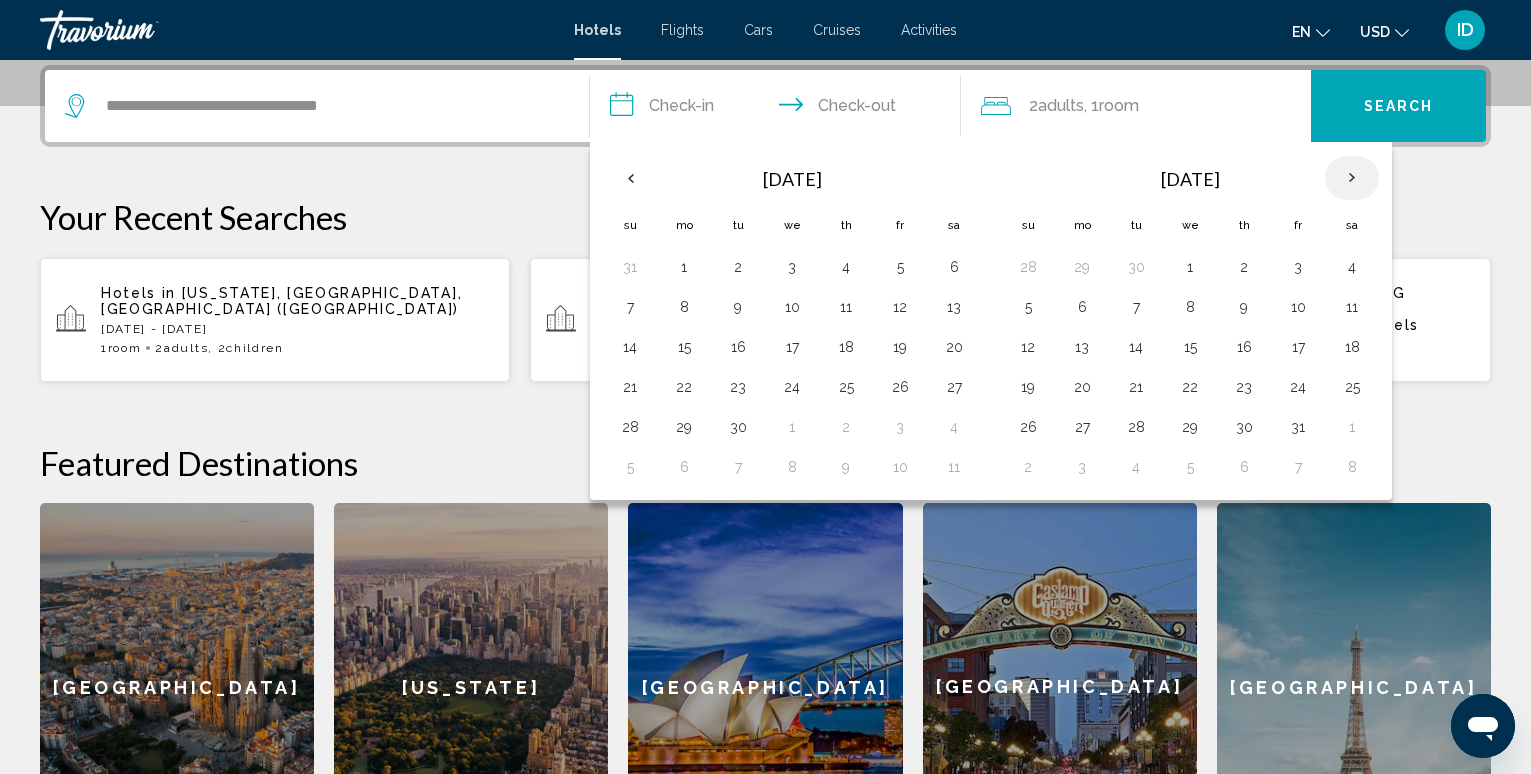 click at bounding box center (1352, 178) 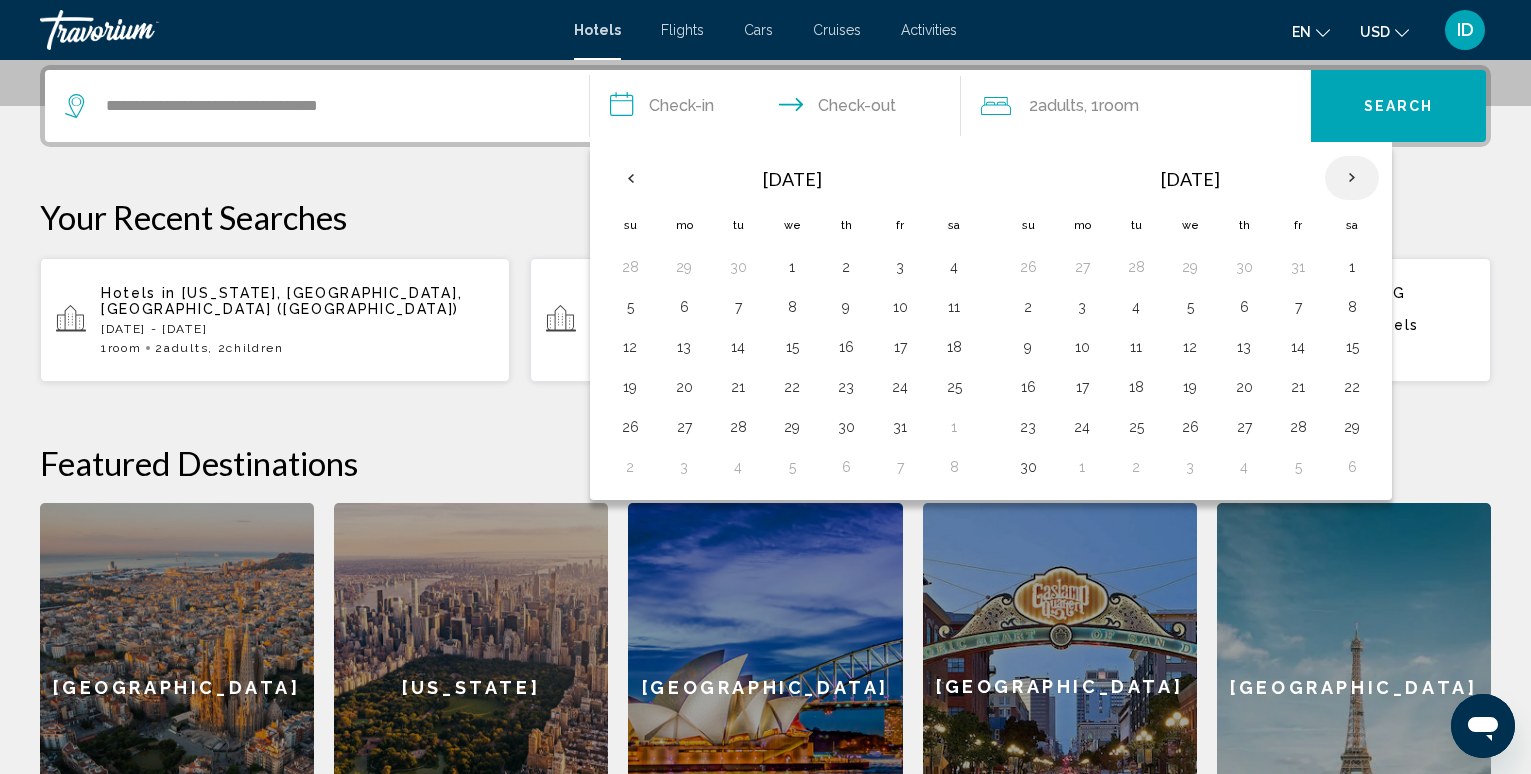 click at bounding box center [1352, 178] 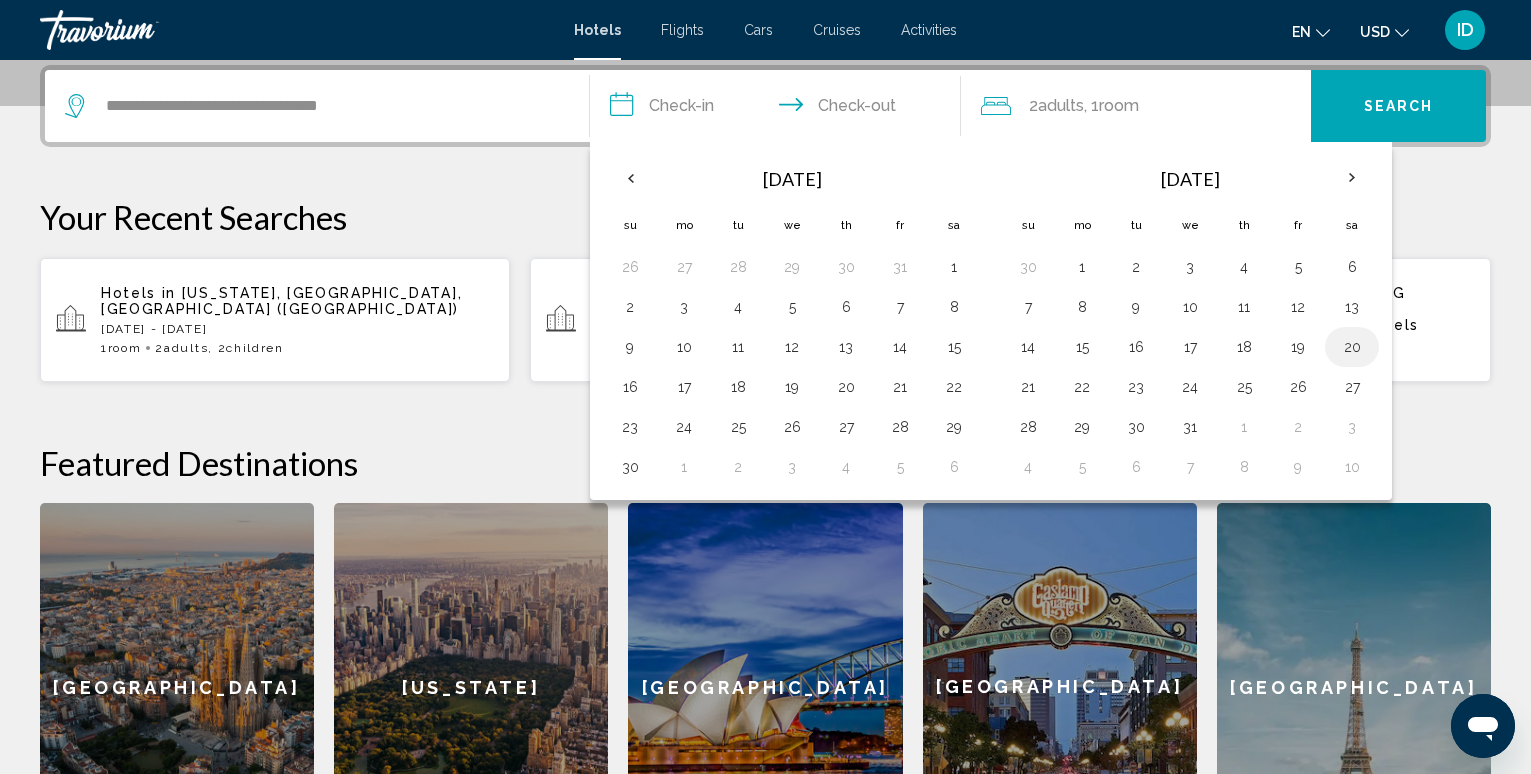 click on "20" at bounding box center (1352, 347) 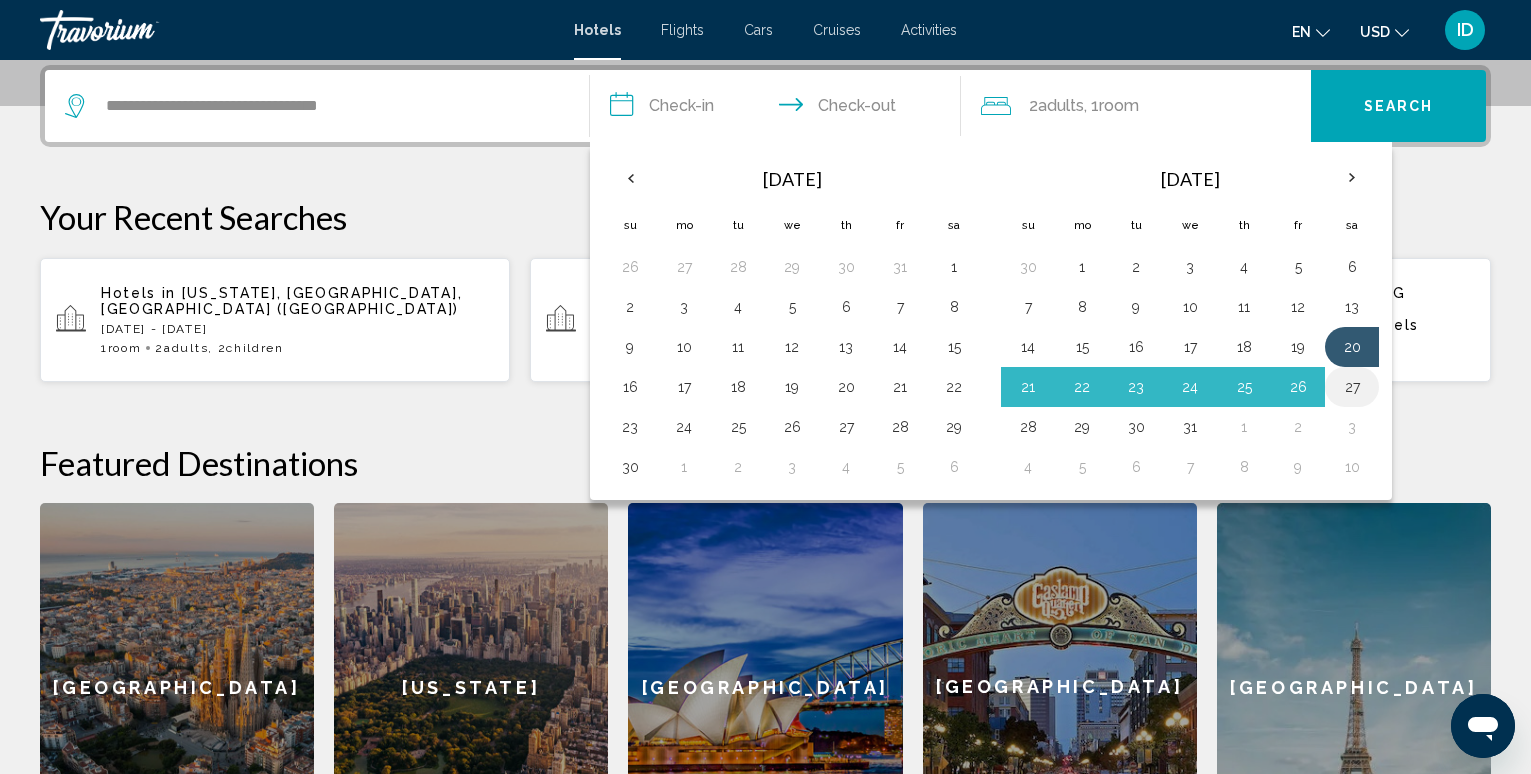 click on "27" at bounding box center [1352, 387] 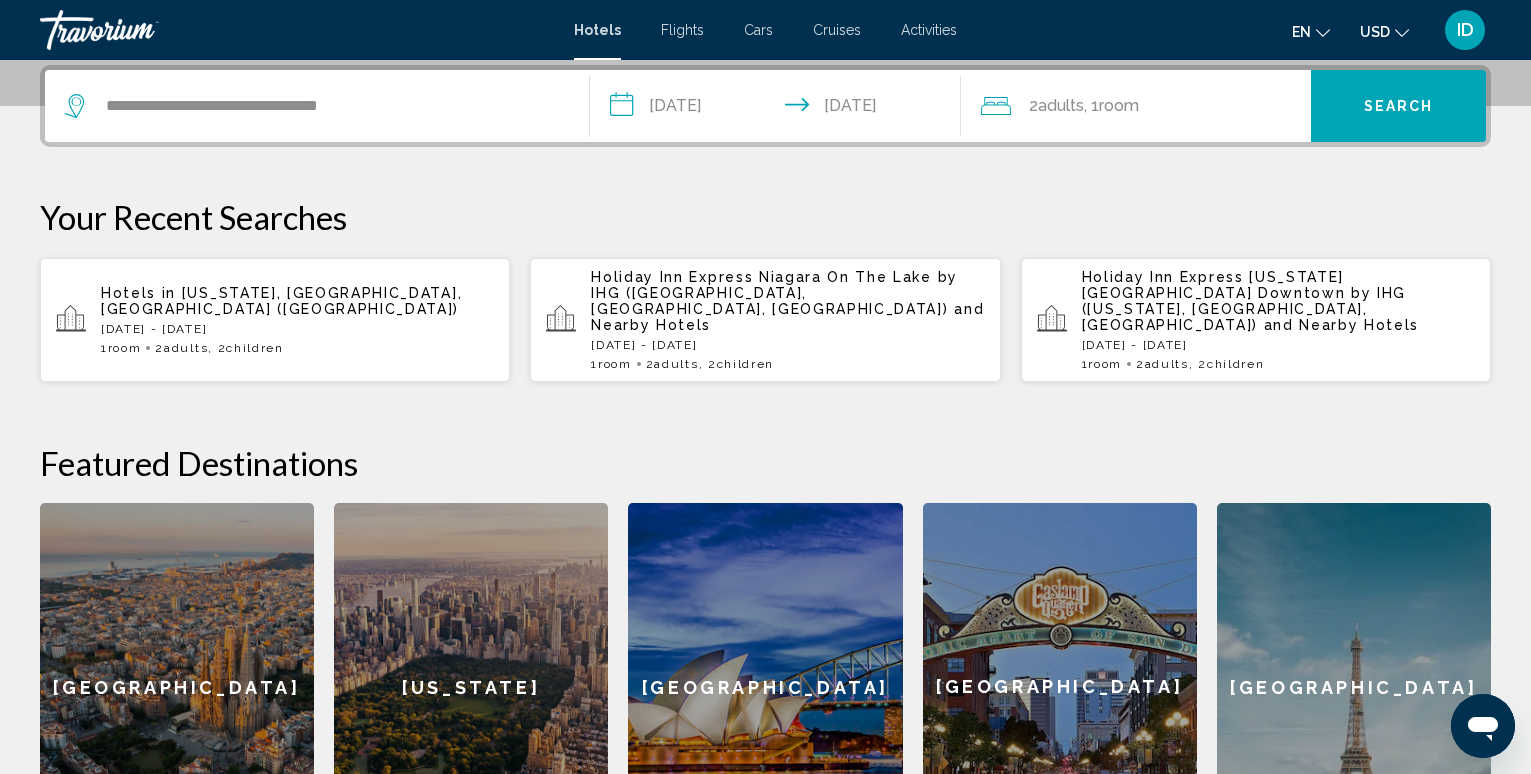 click on "Room" 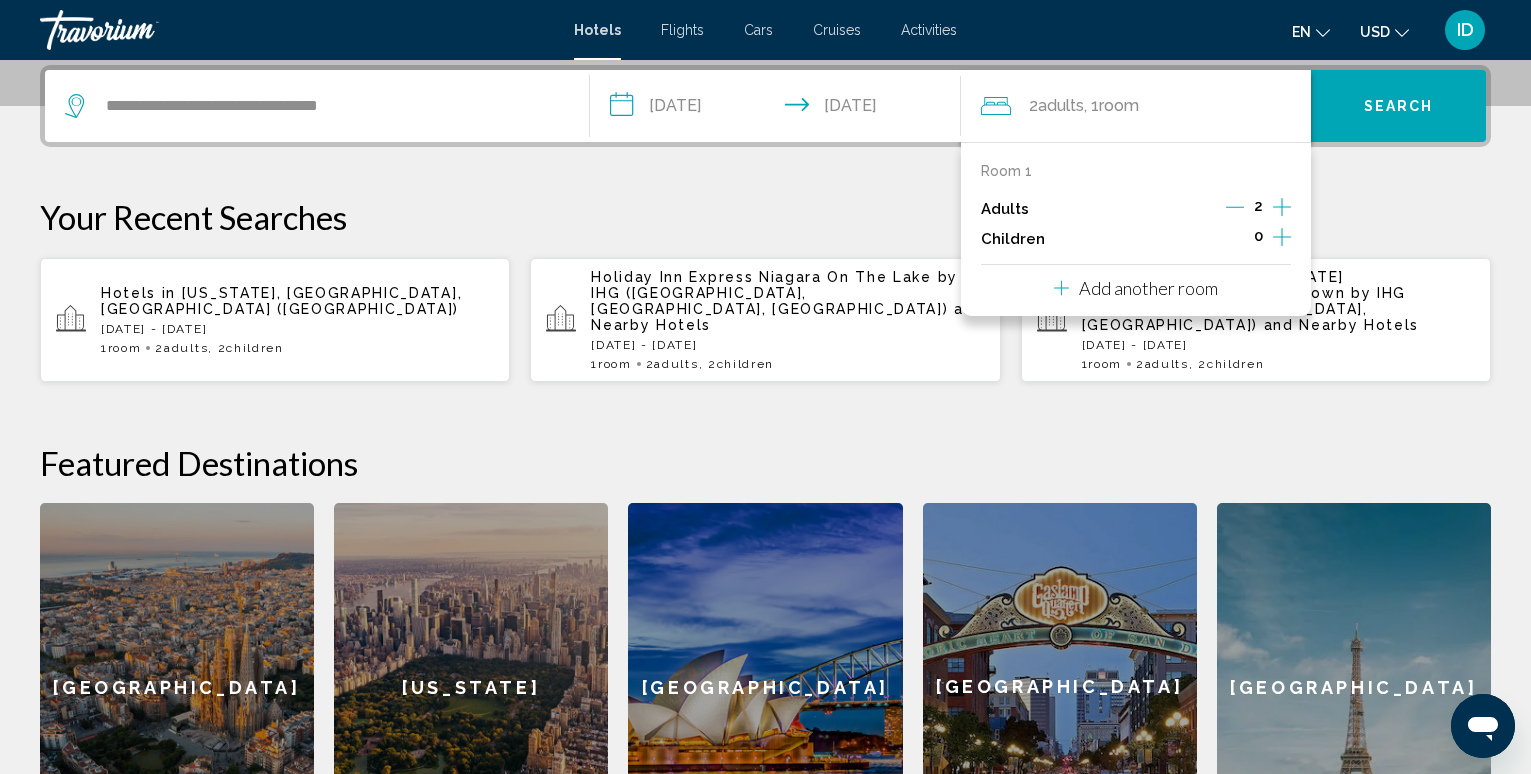 click 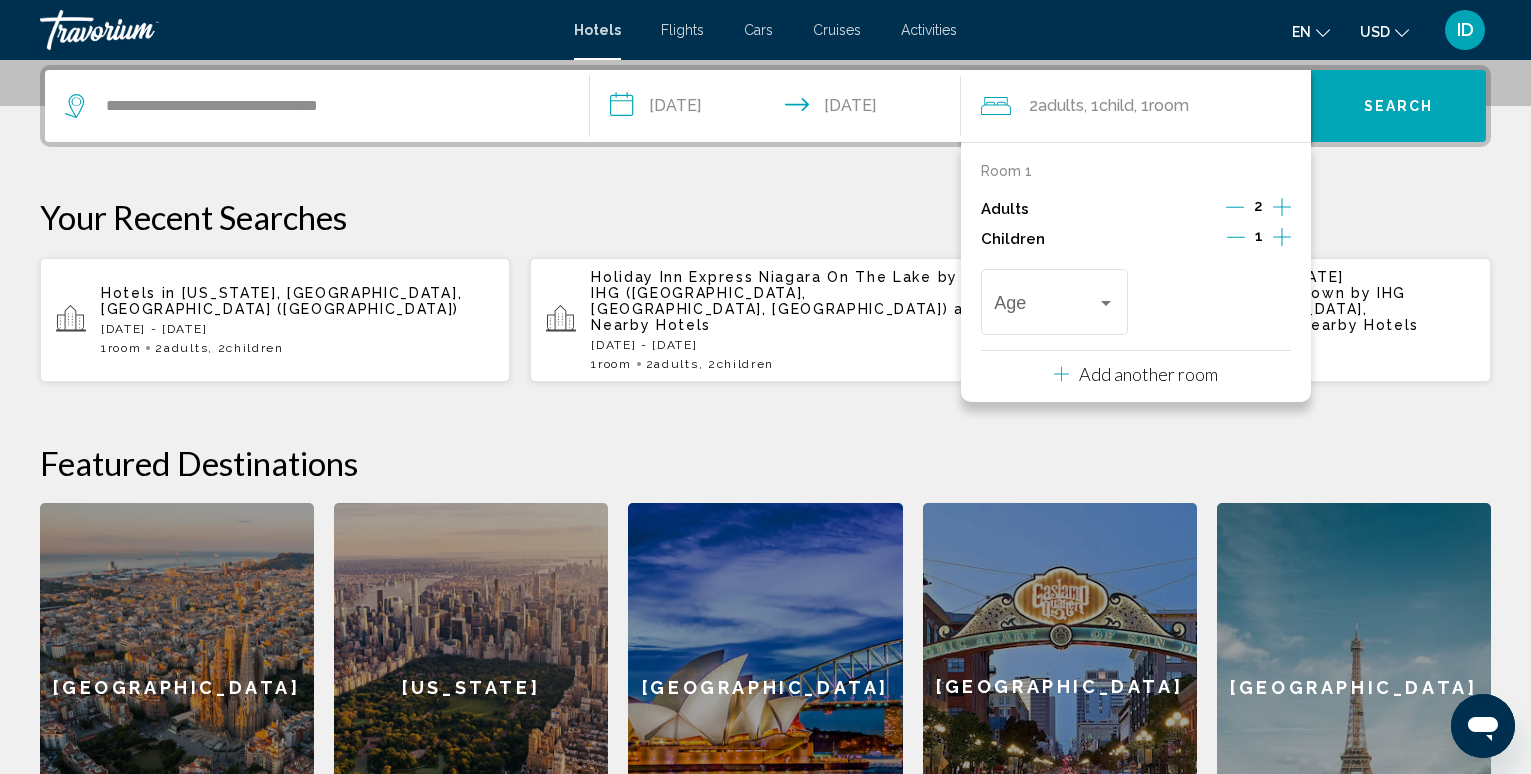 click 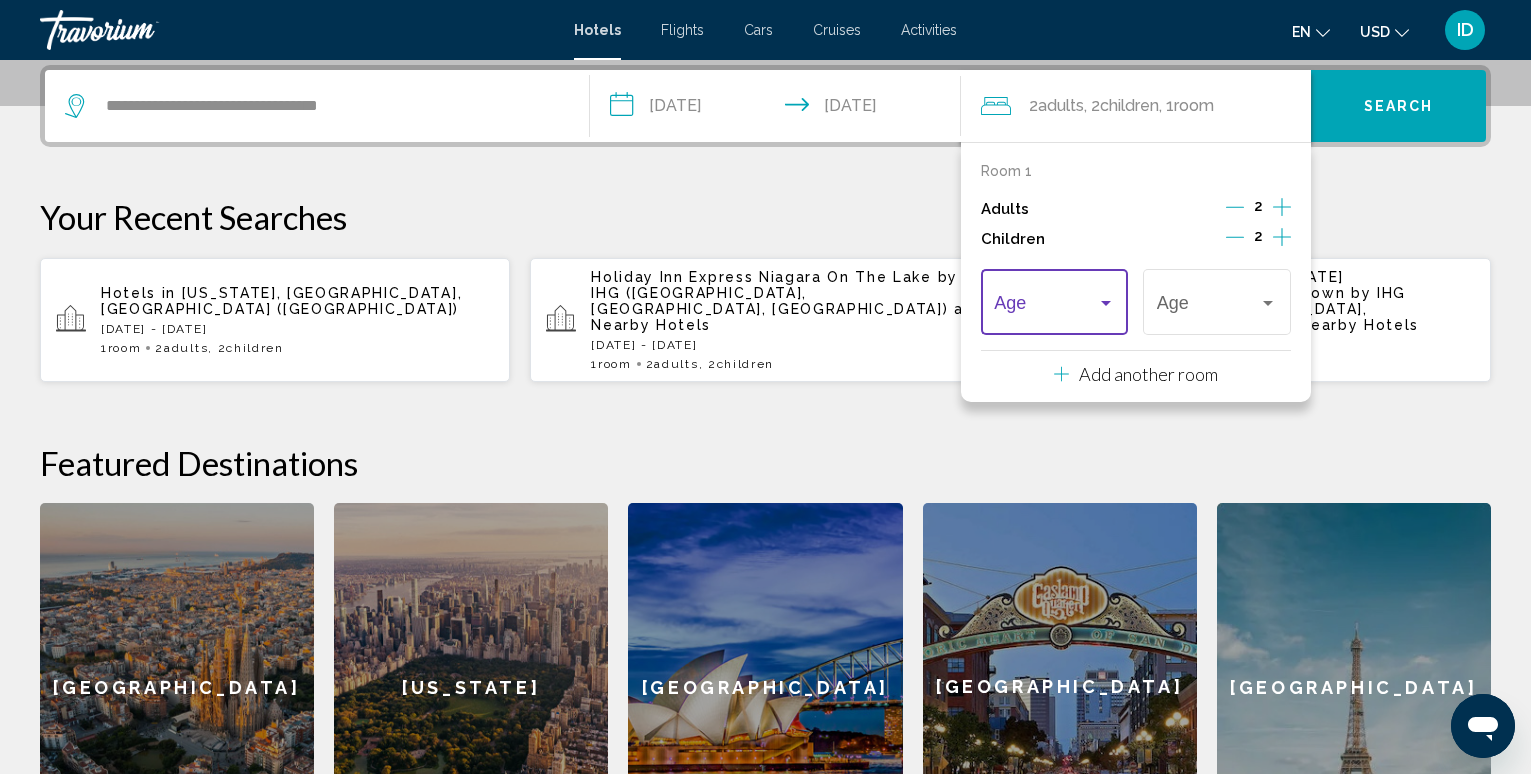 click at bounding box center (1106, 303) 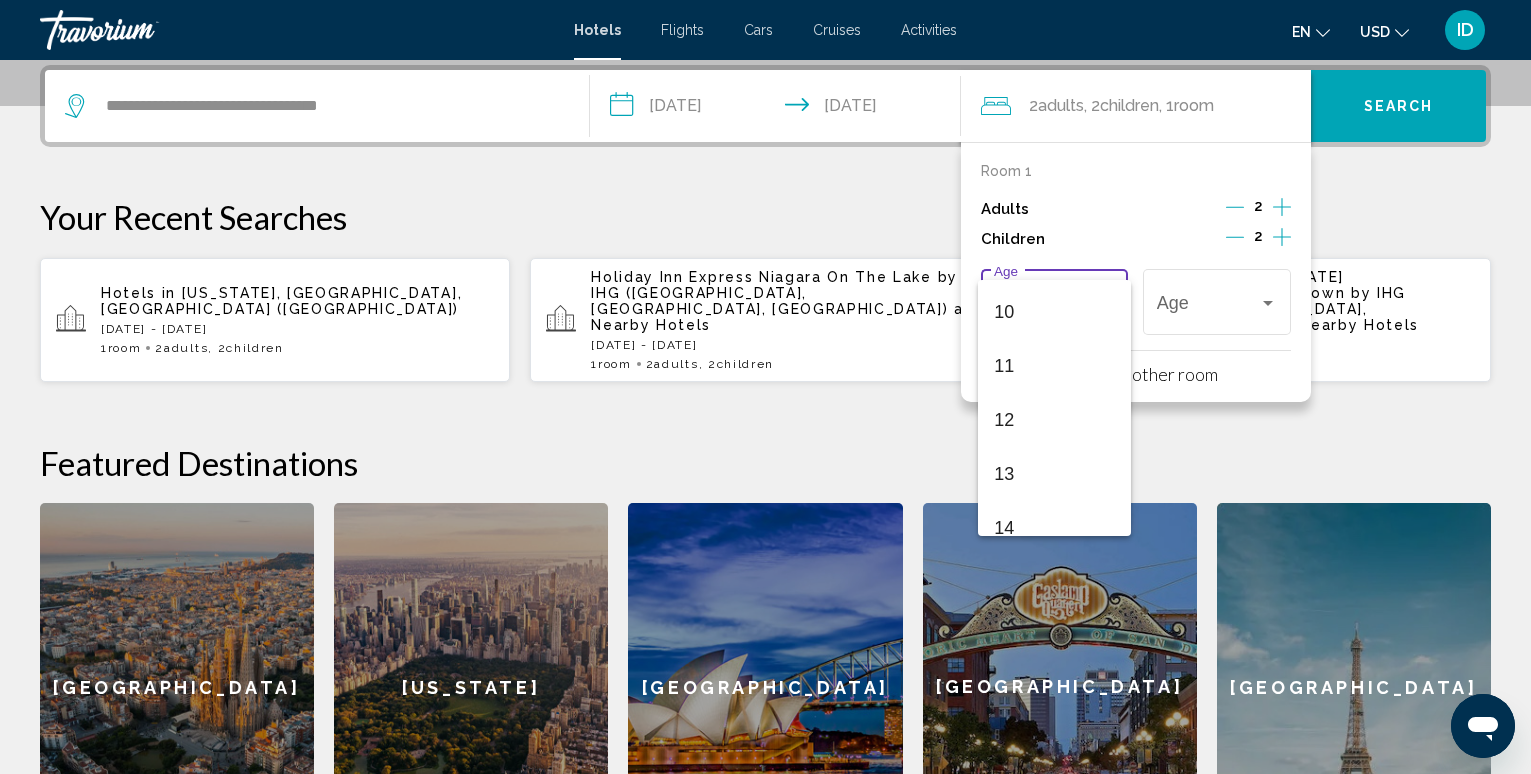 scroll, scrollTop: 500, scrollLeft: 0, axis: vertical 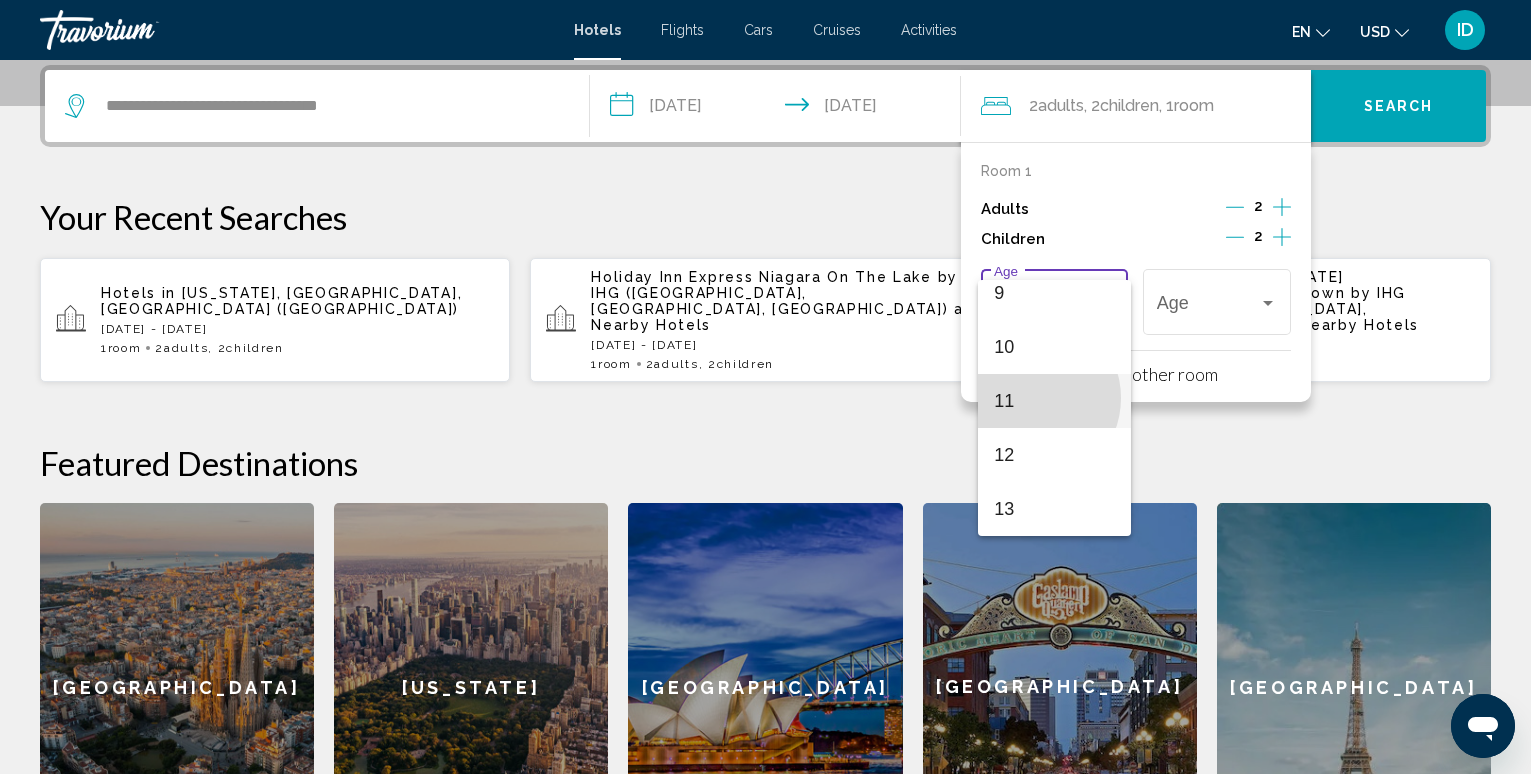 click on "11" at bounding box center [1054, 401] 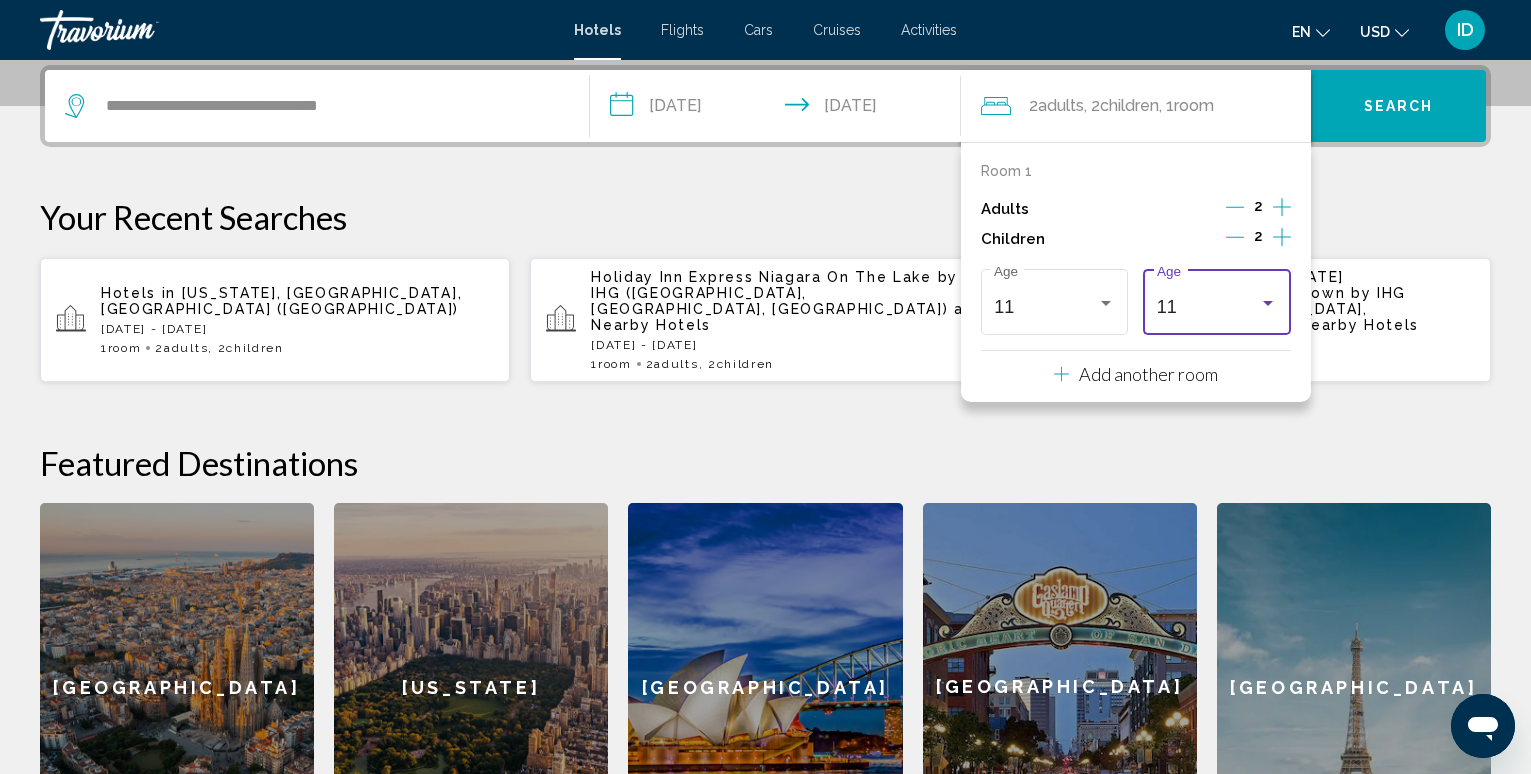 click on "11 Age" at bounding box center (1217, 299) 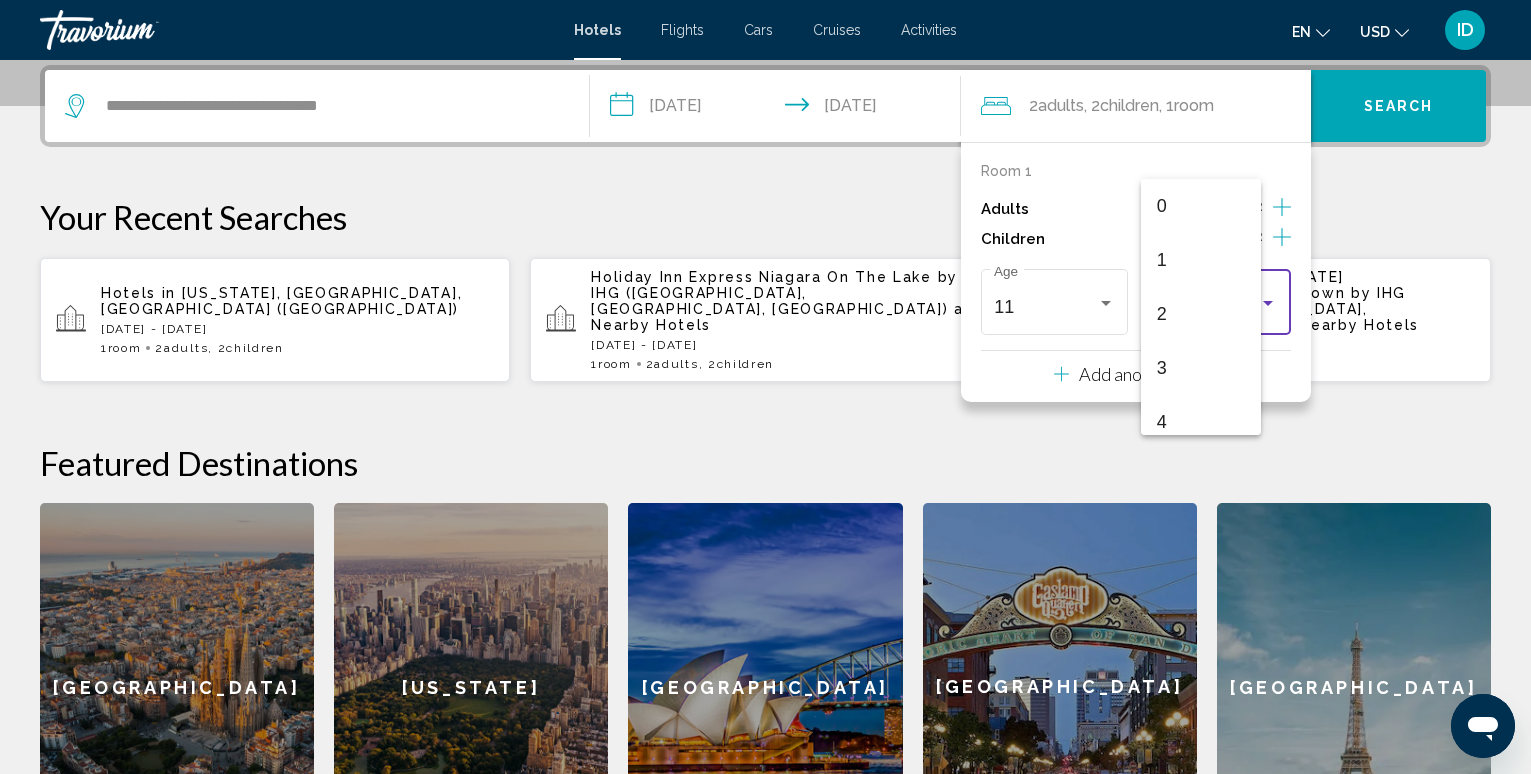 scroll, scrollTop: 493, scrollLeft: 0, axis: vertical 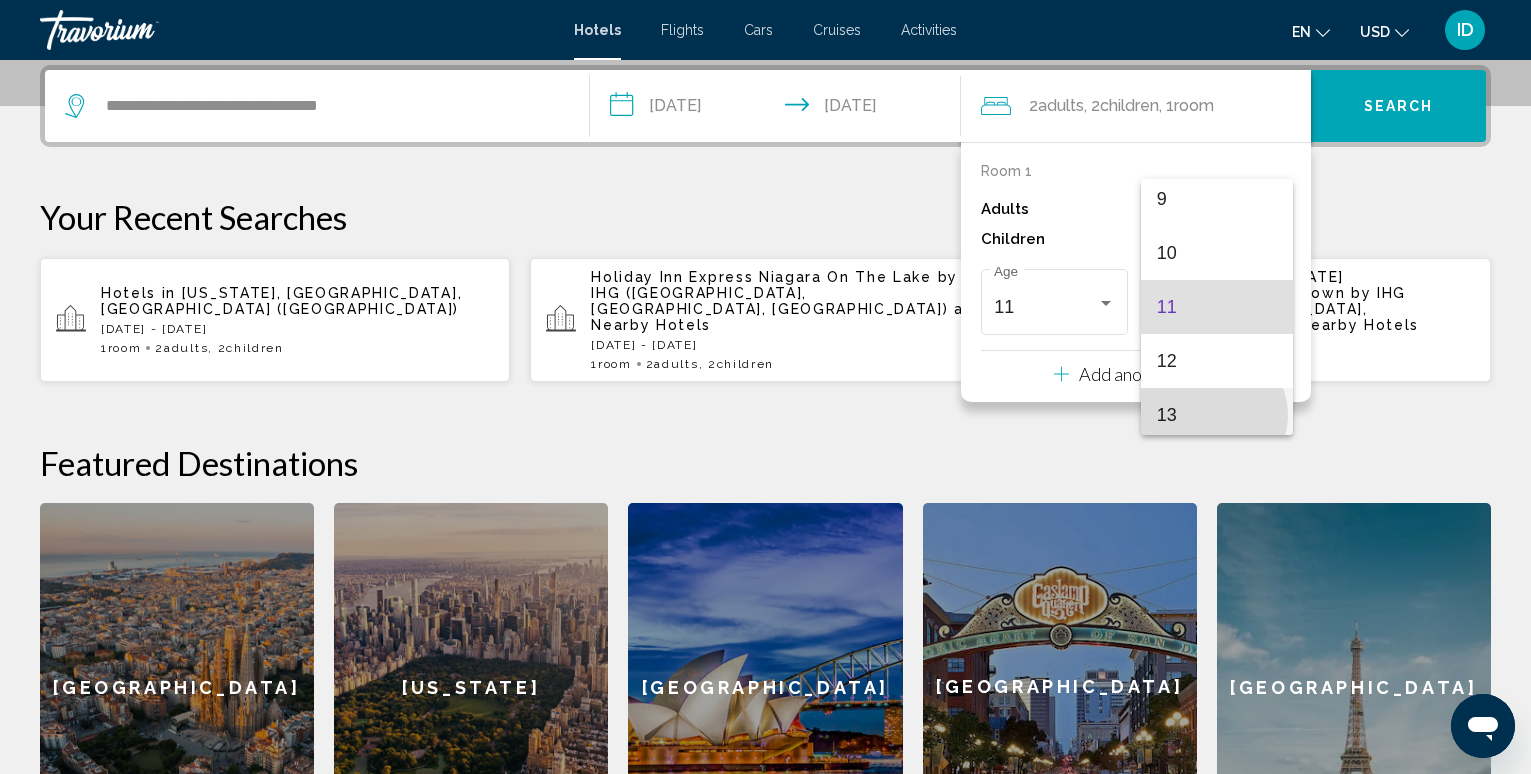 click on "13" at bounding box center [1217, 415] 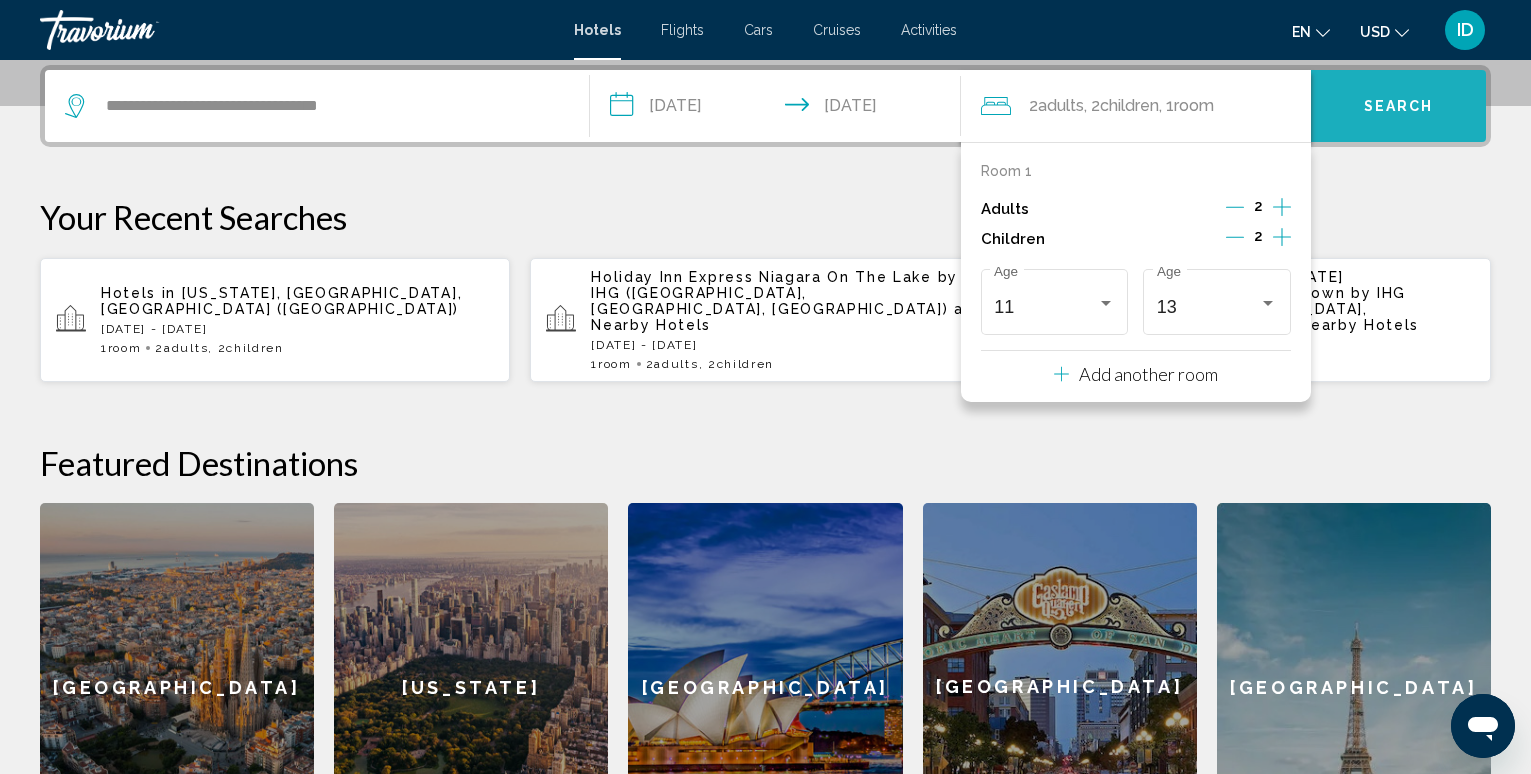click on "Search" at bounding box center [1398, 106] 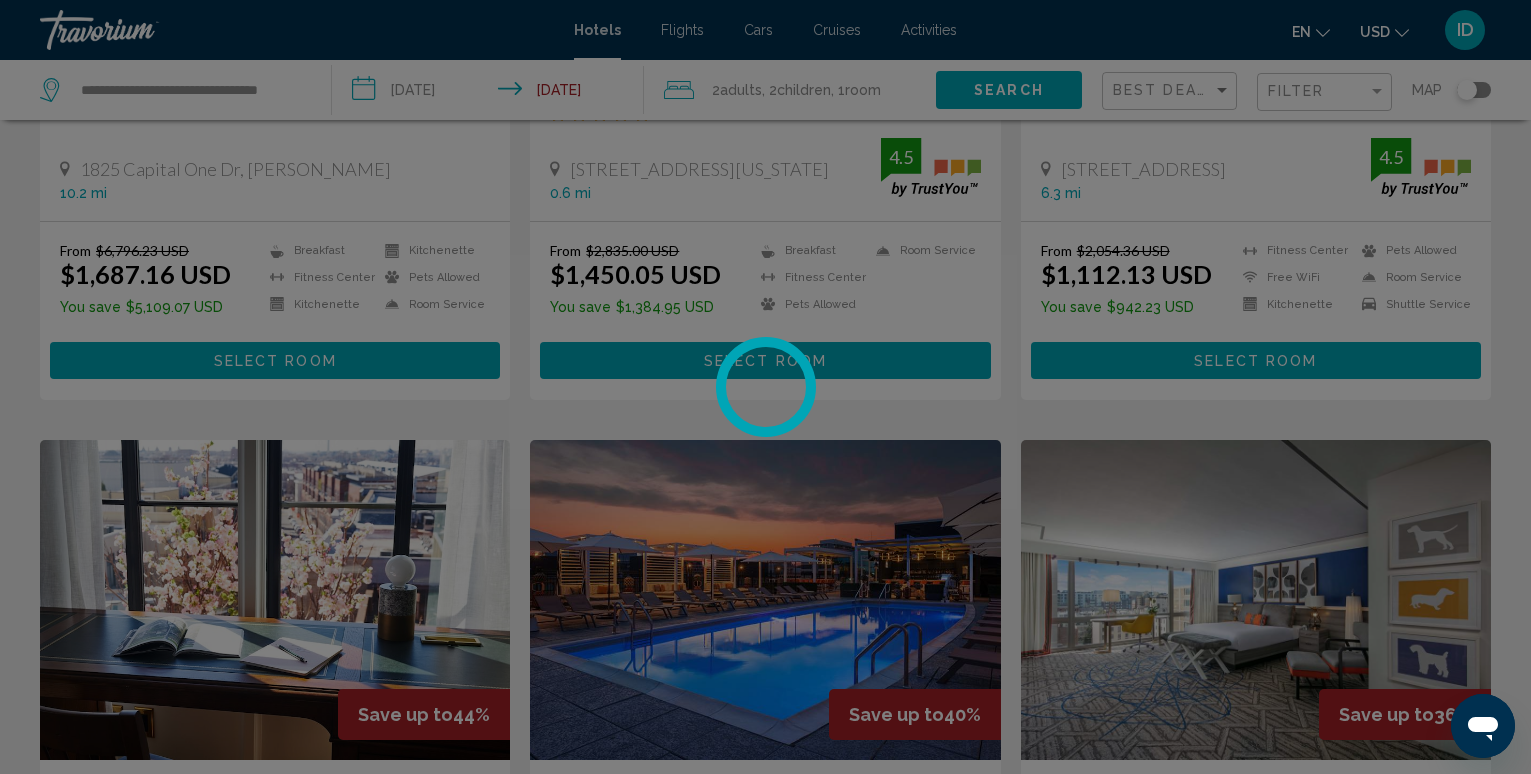 scroll, scrollTop: 0, scrollLeft: 0, axis: both 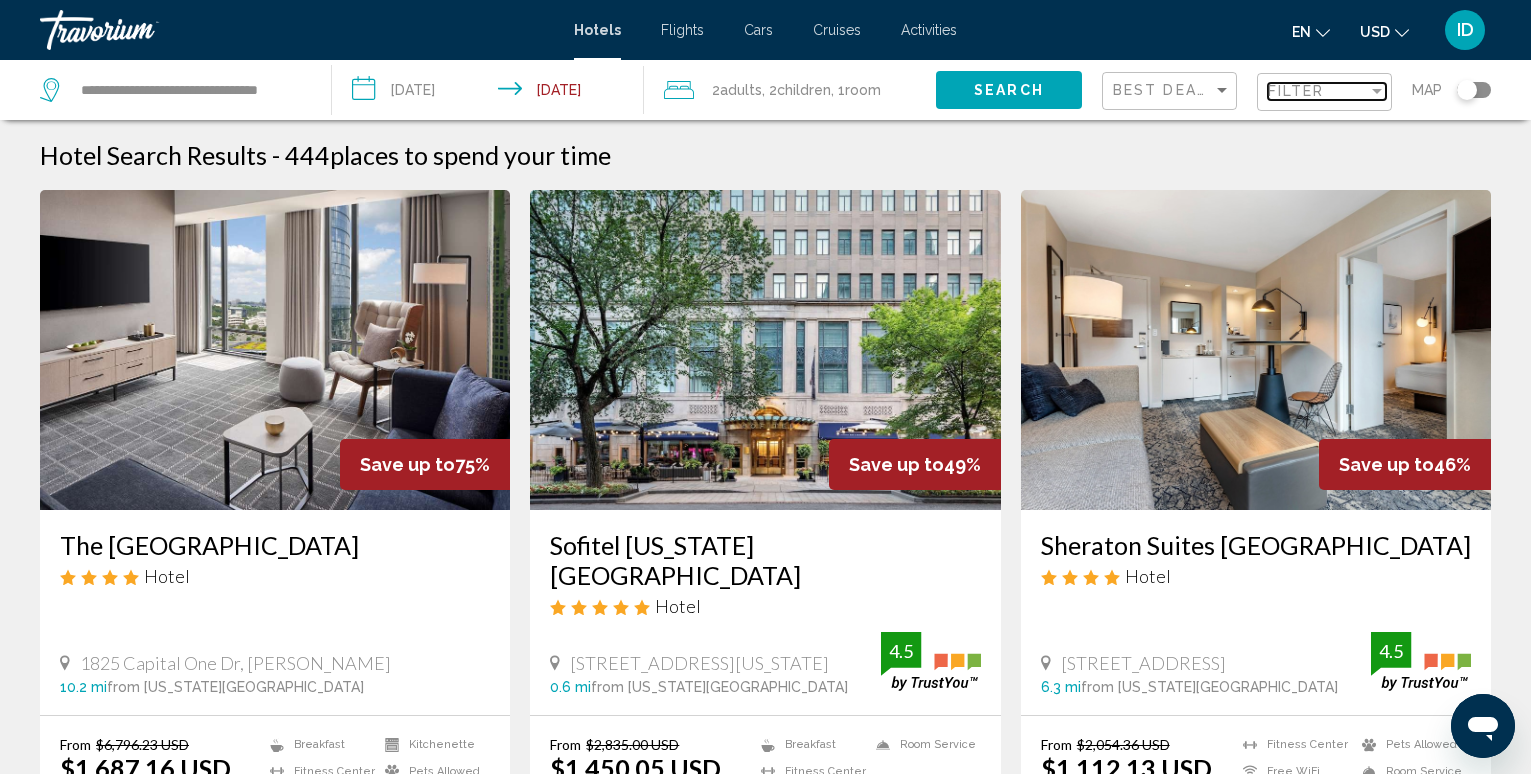 click on "Filter" at bounding box center [1296, 91] 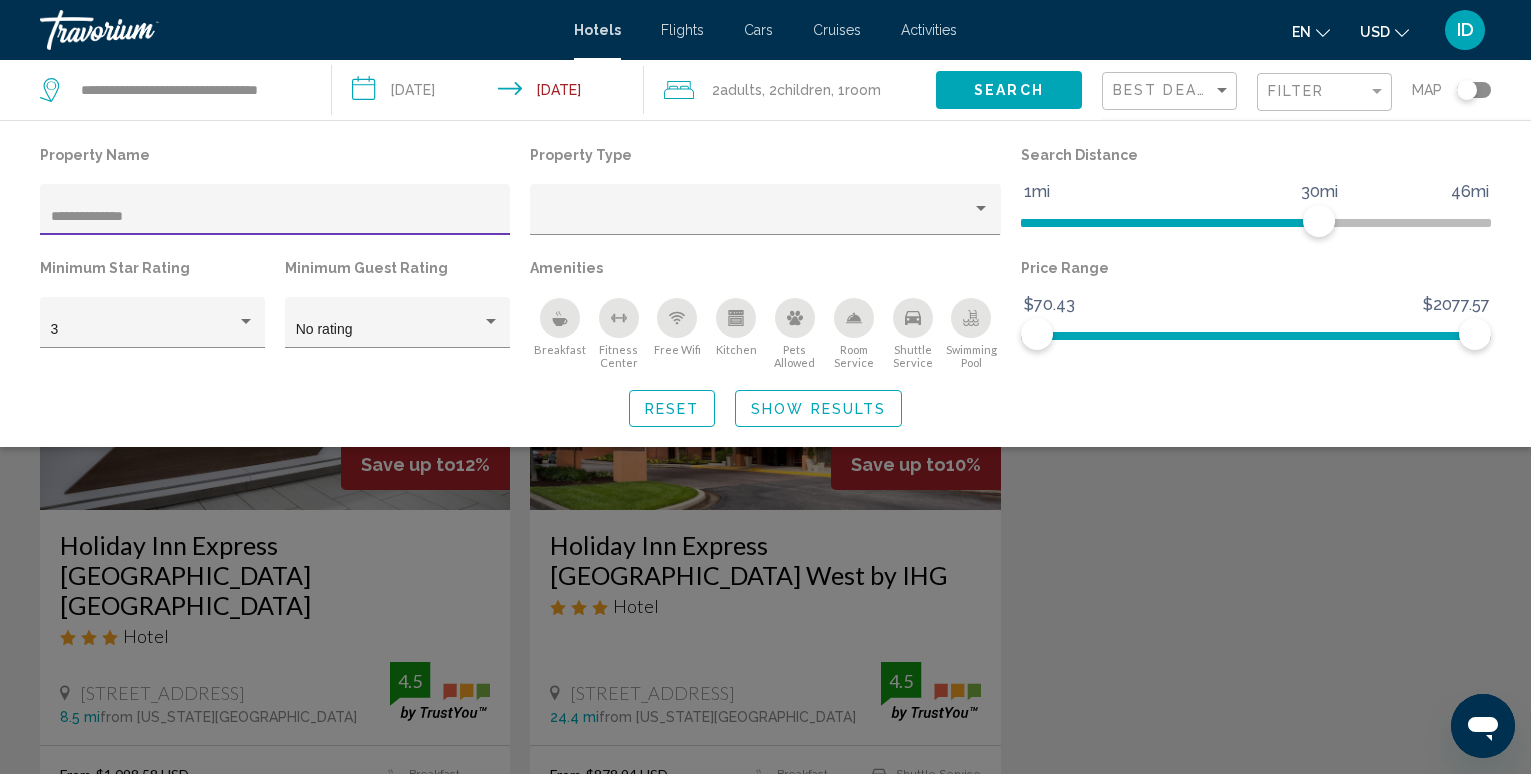 type on "**********" 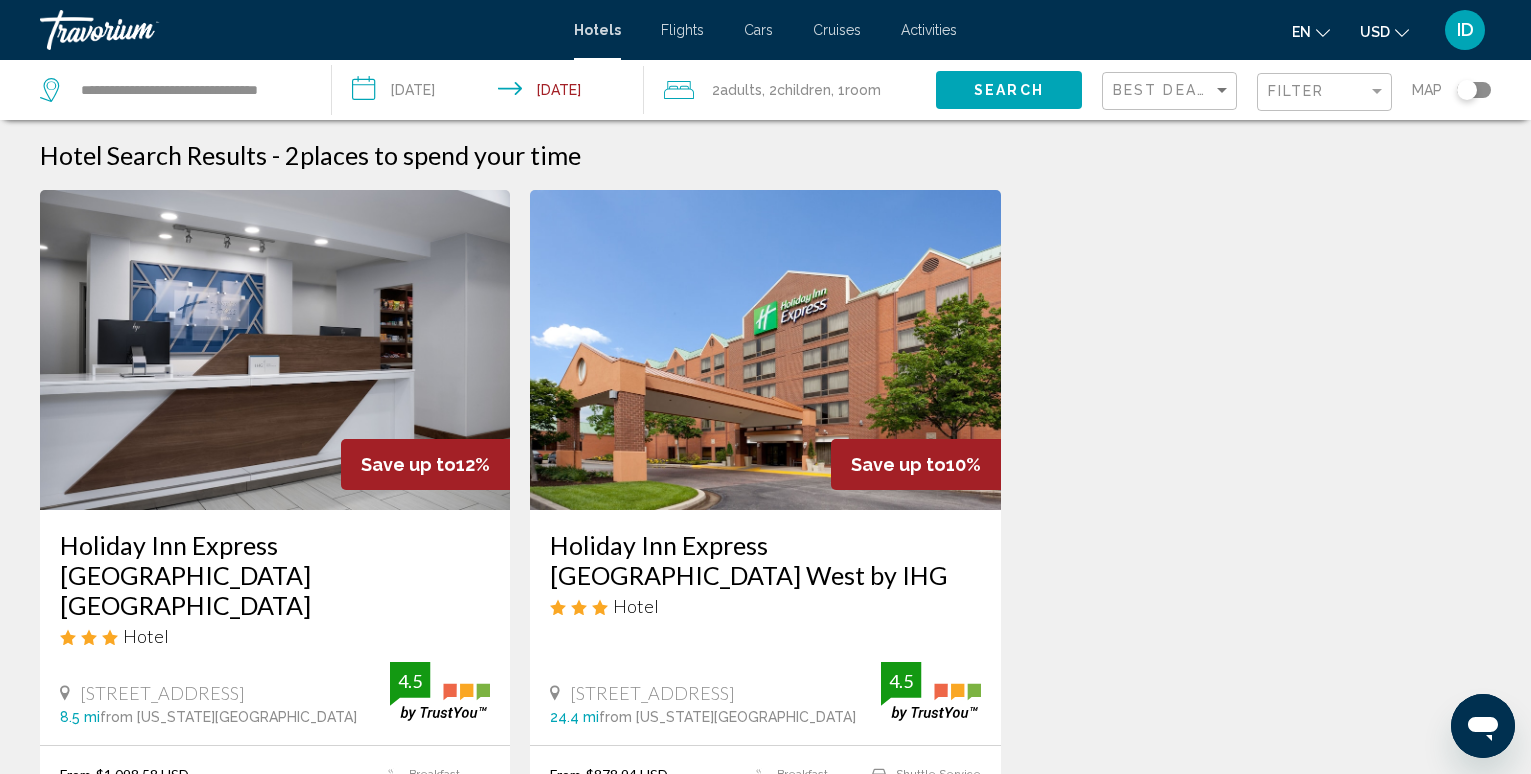 click at bounding box center (275, 350) 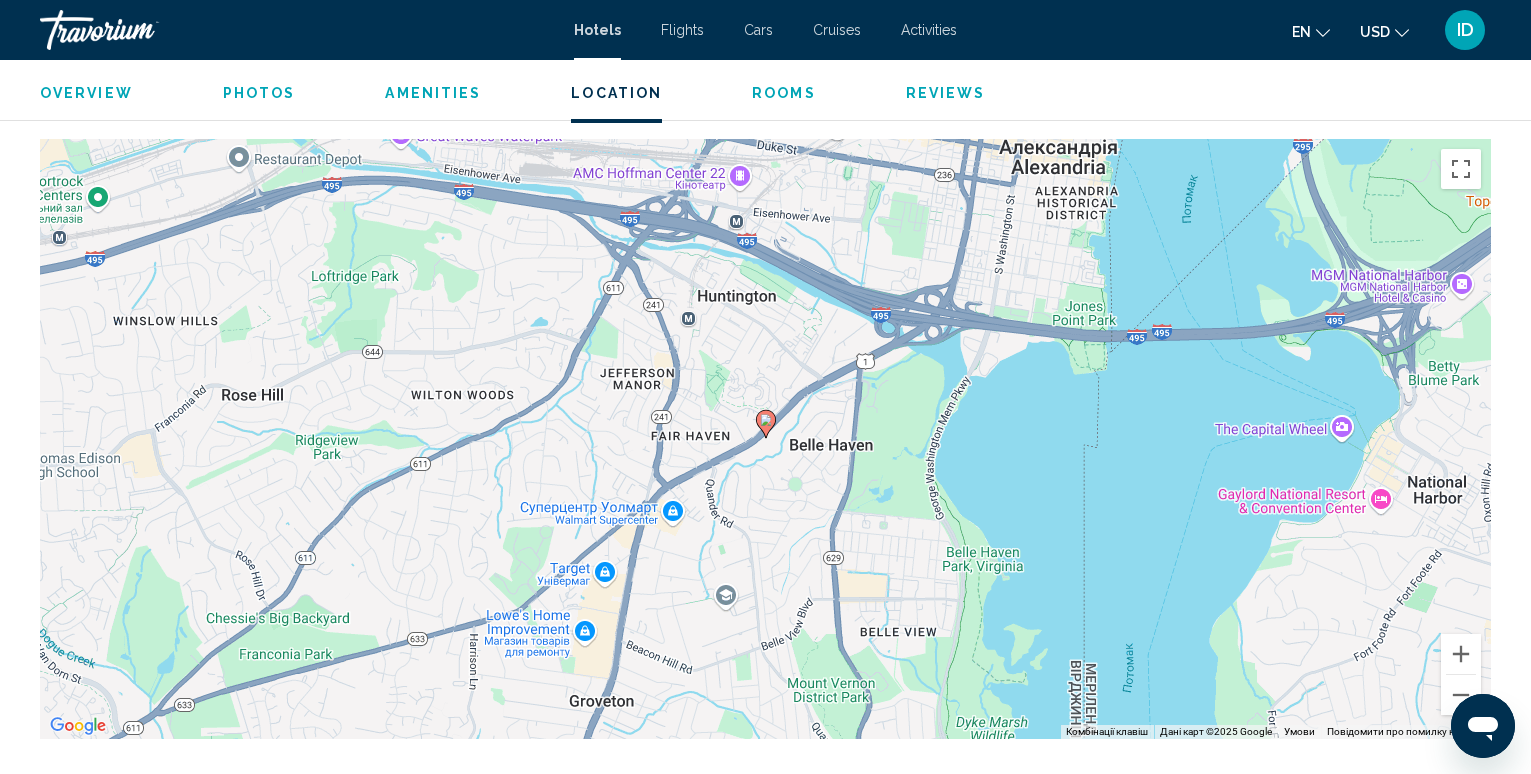 scroll, scrollTop: 1900, scrollLeft: 0, axis: vertical 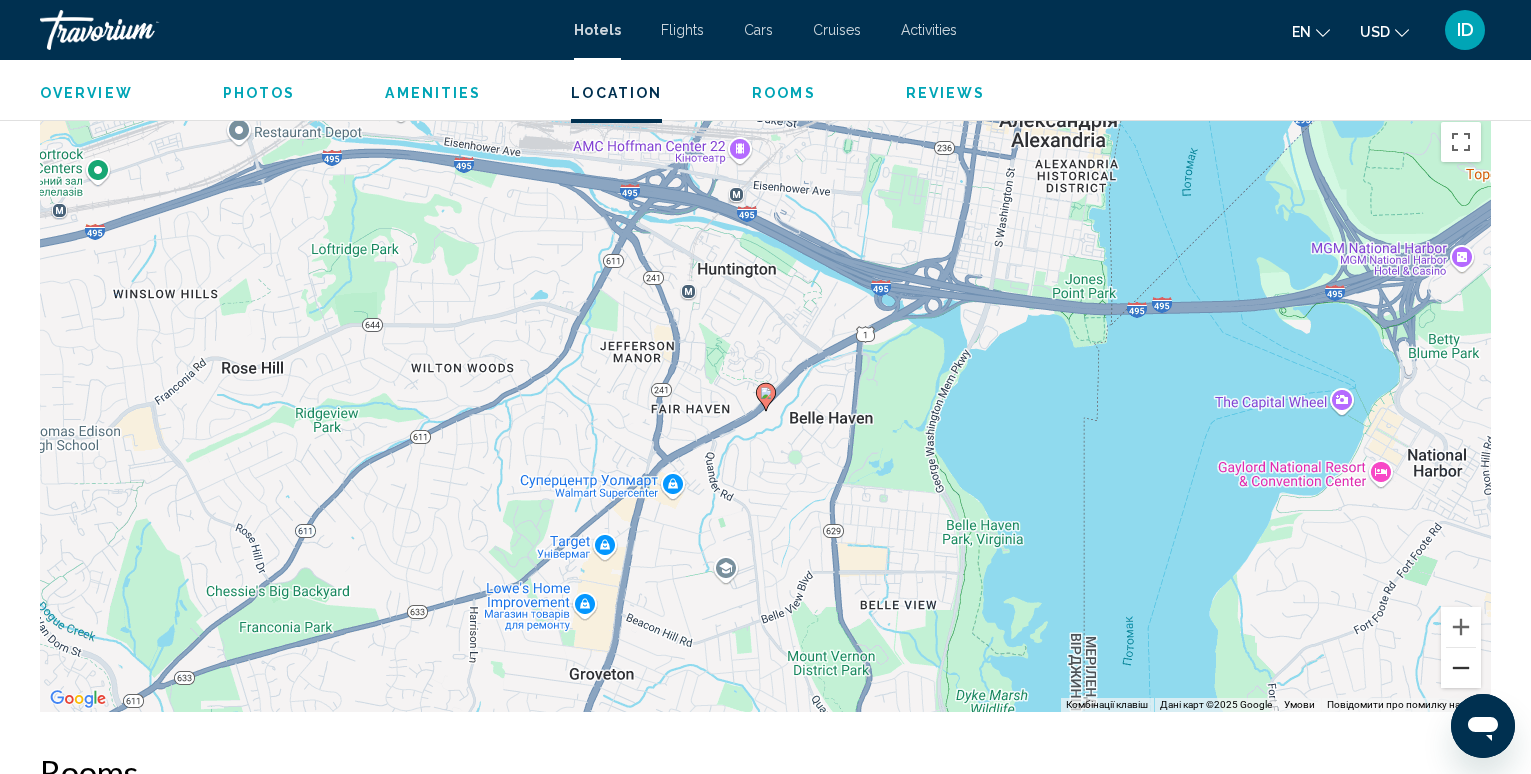 click at bounding box center [1461, 668] 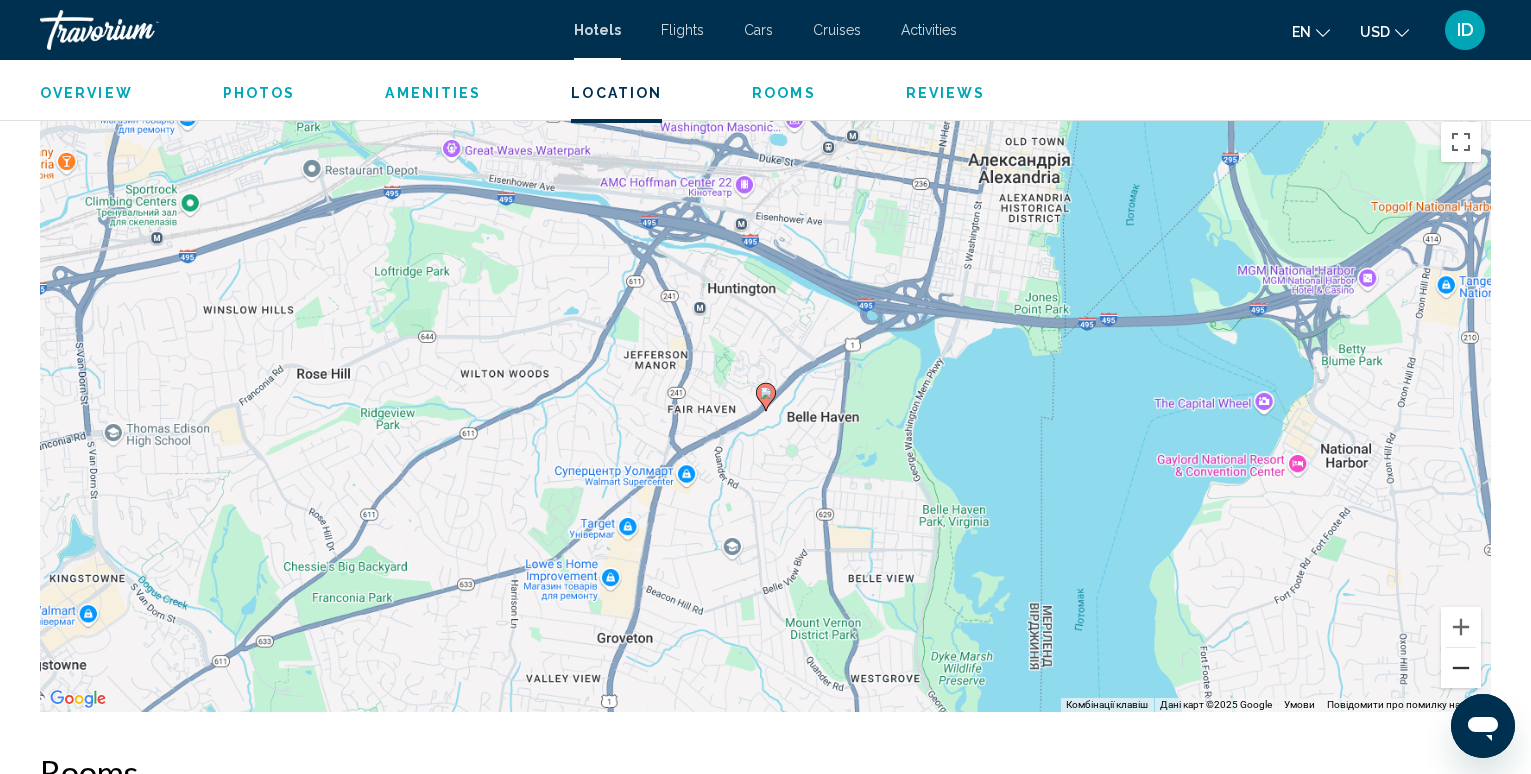 click at bounding box center [1461, 668] 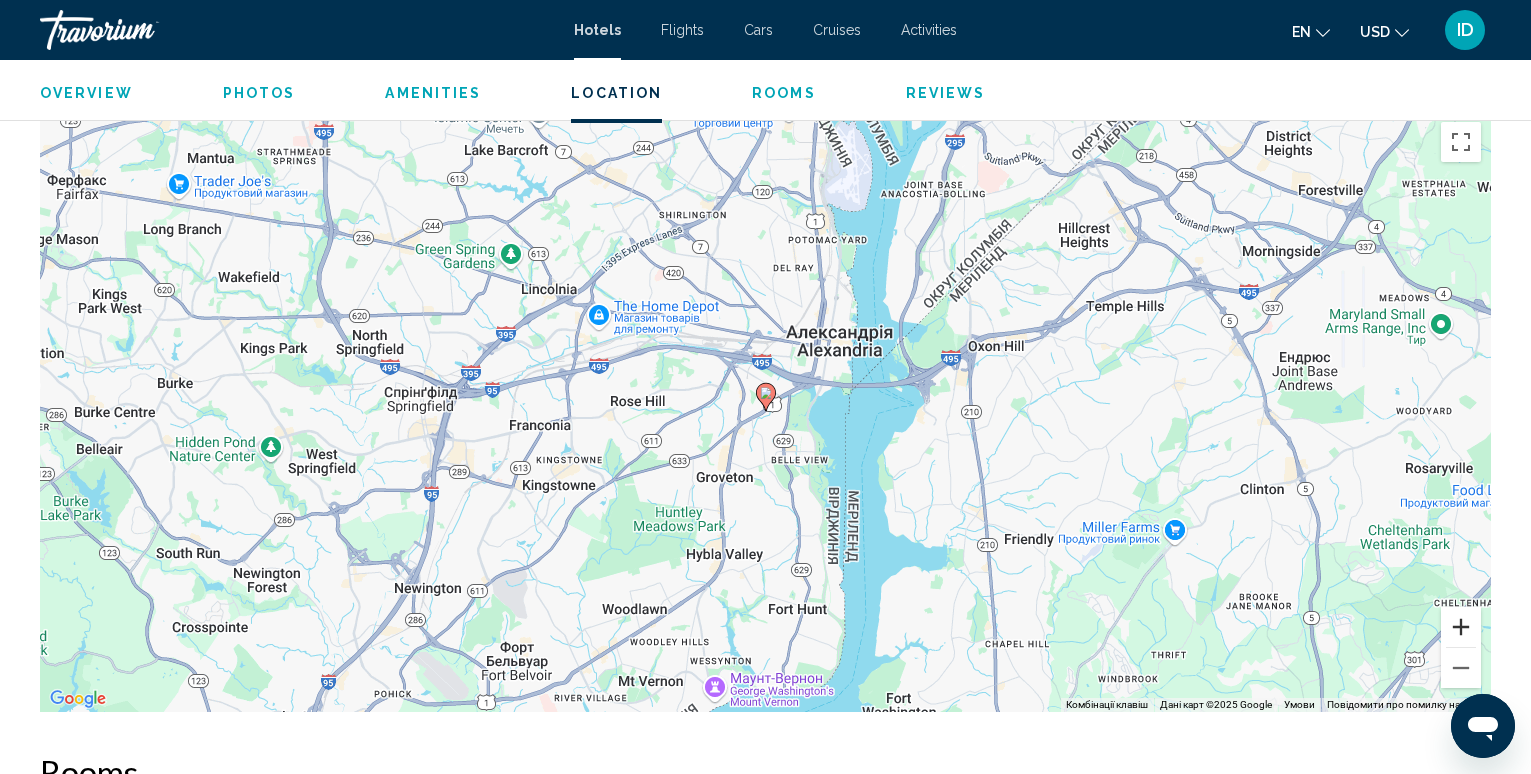 click at bounding box center (1461, 627) 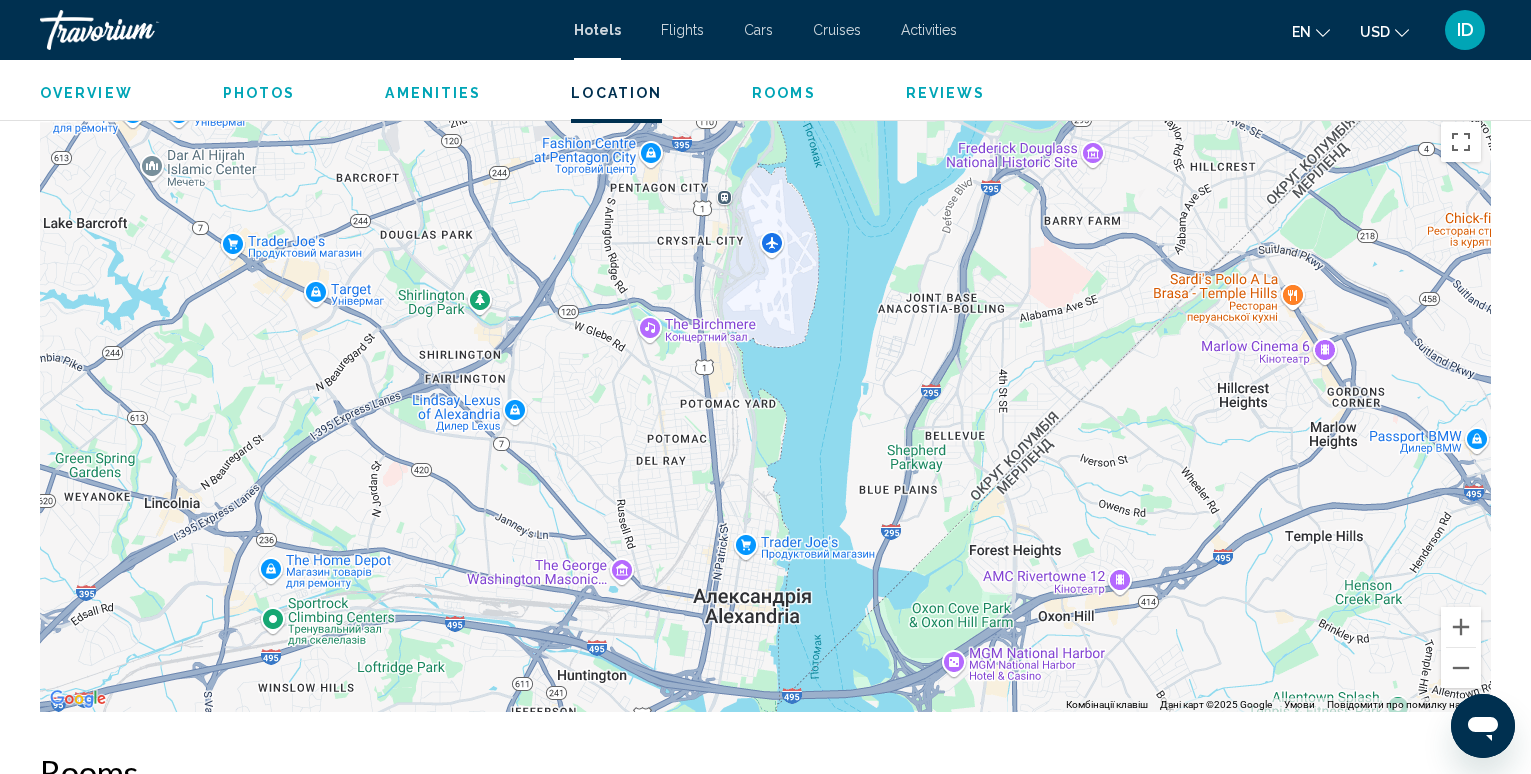 drag, startPoint x: 1007, startPoint y: 282, endPoint x: 847, endPoint y: 621, distance: 374.8613 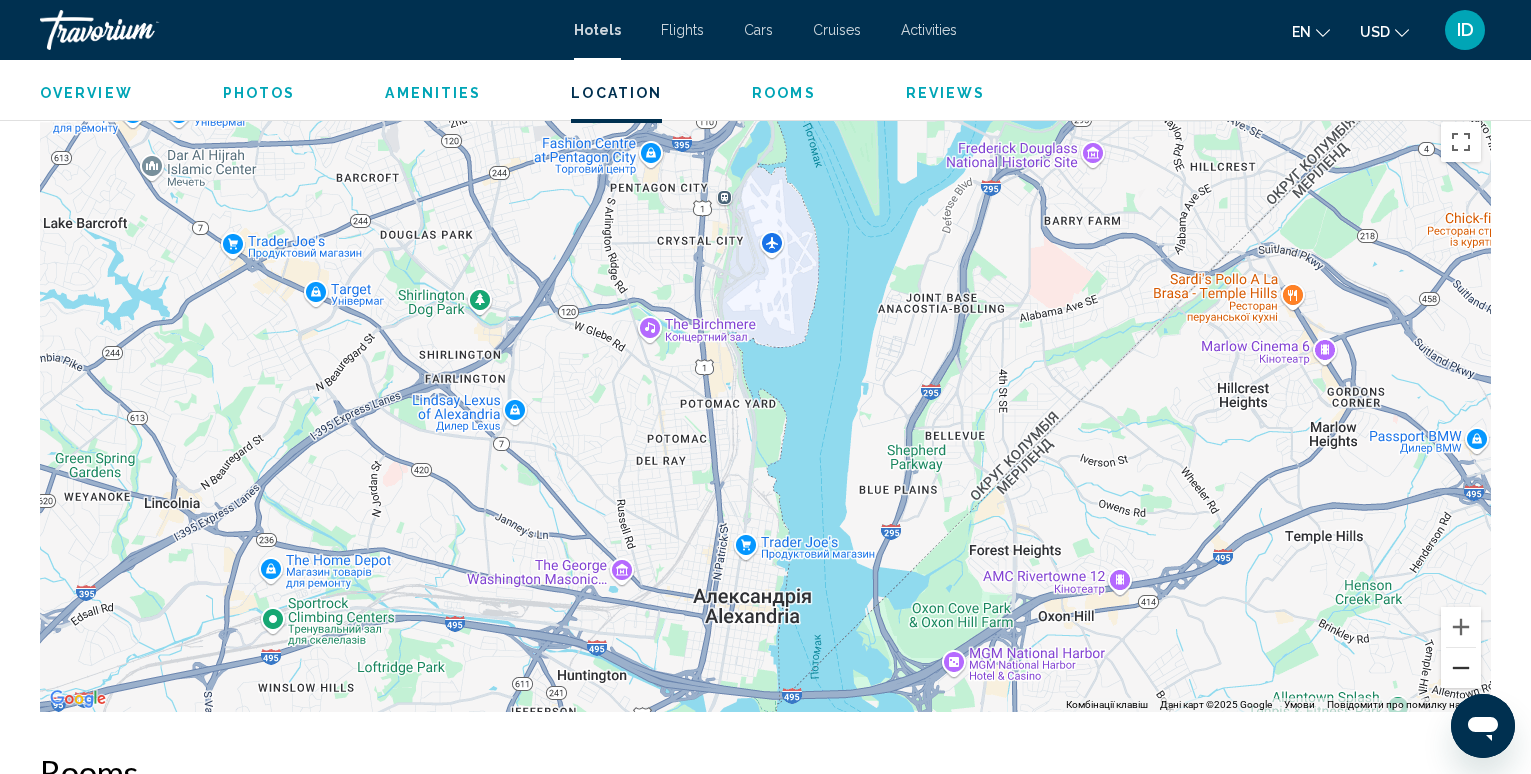click at bounding box center (1461, 668) 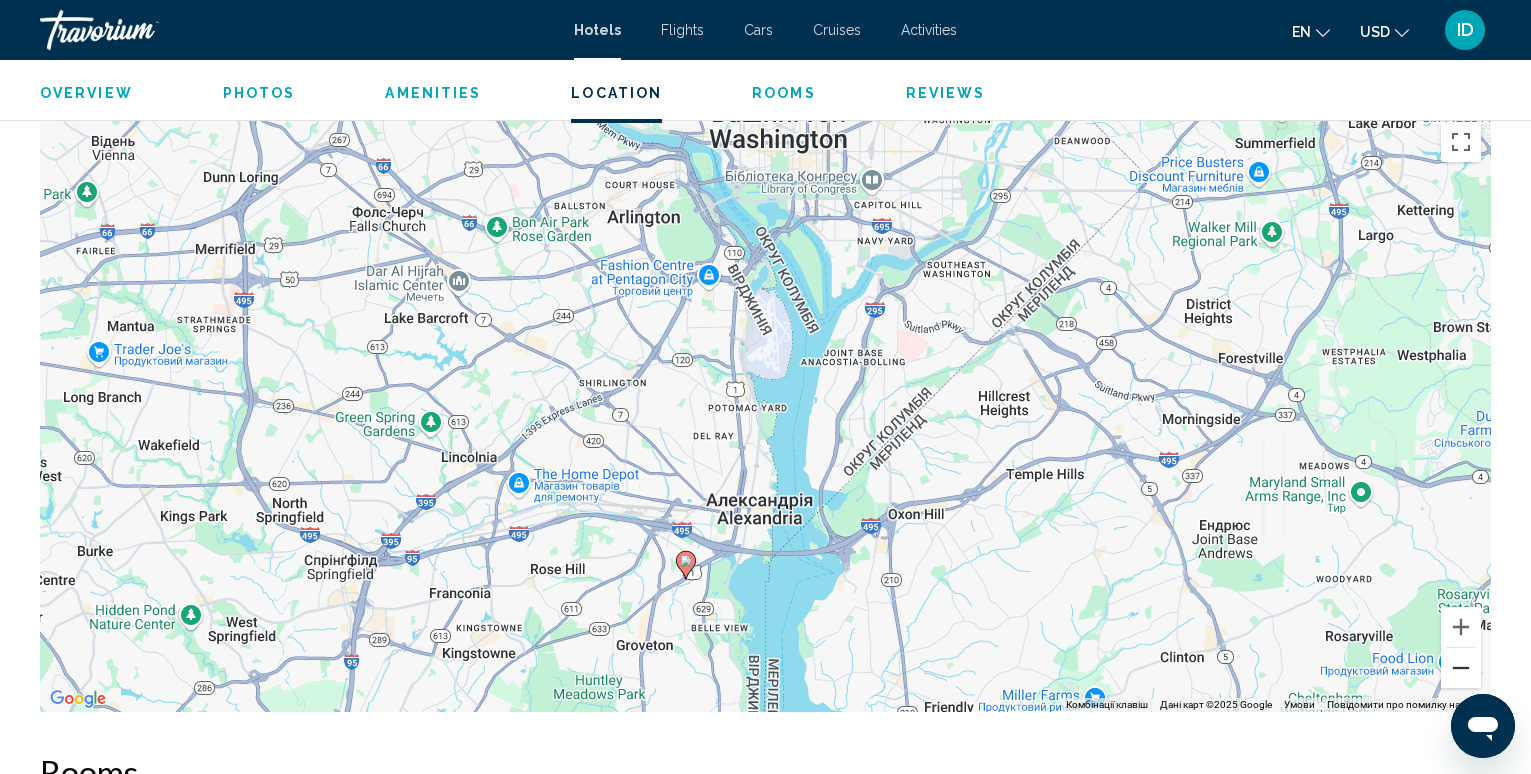 click at bounding box center (1461, 668) 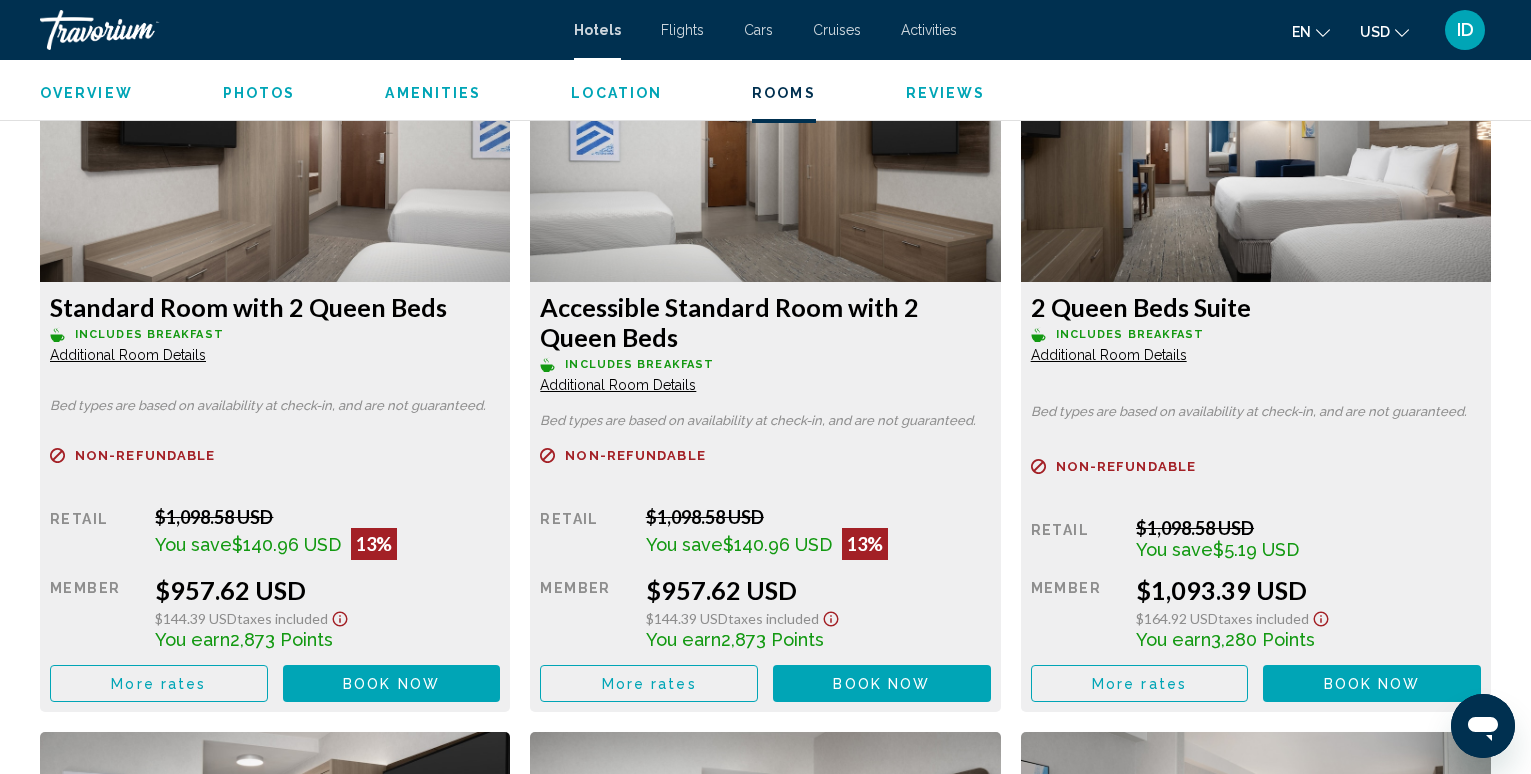 scroll, scrollTop: 2700, scrollLeft: 0, axis: vertical 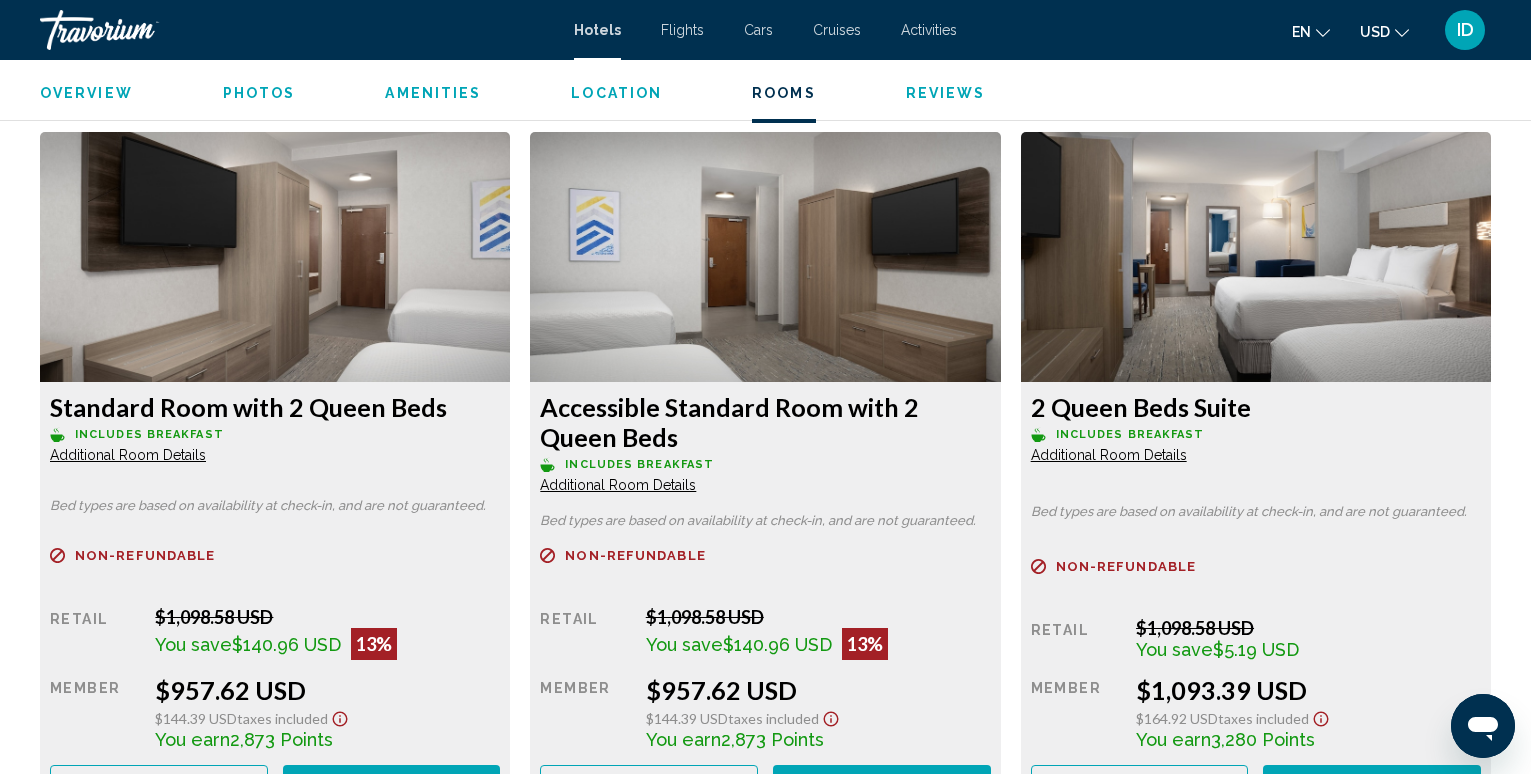 click at bounding box center [275, 257] 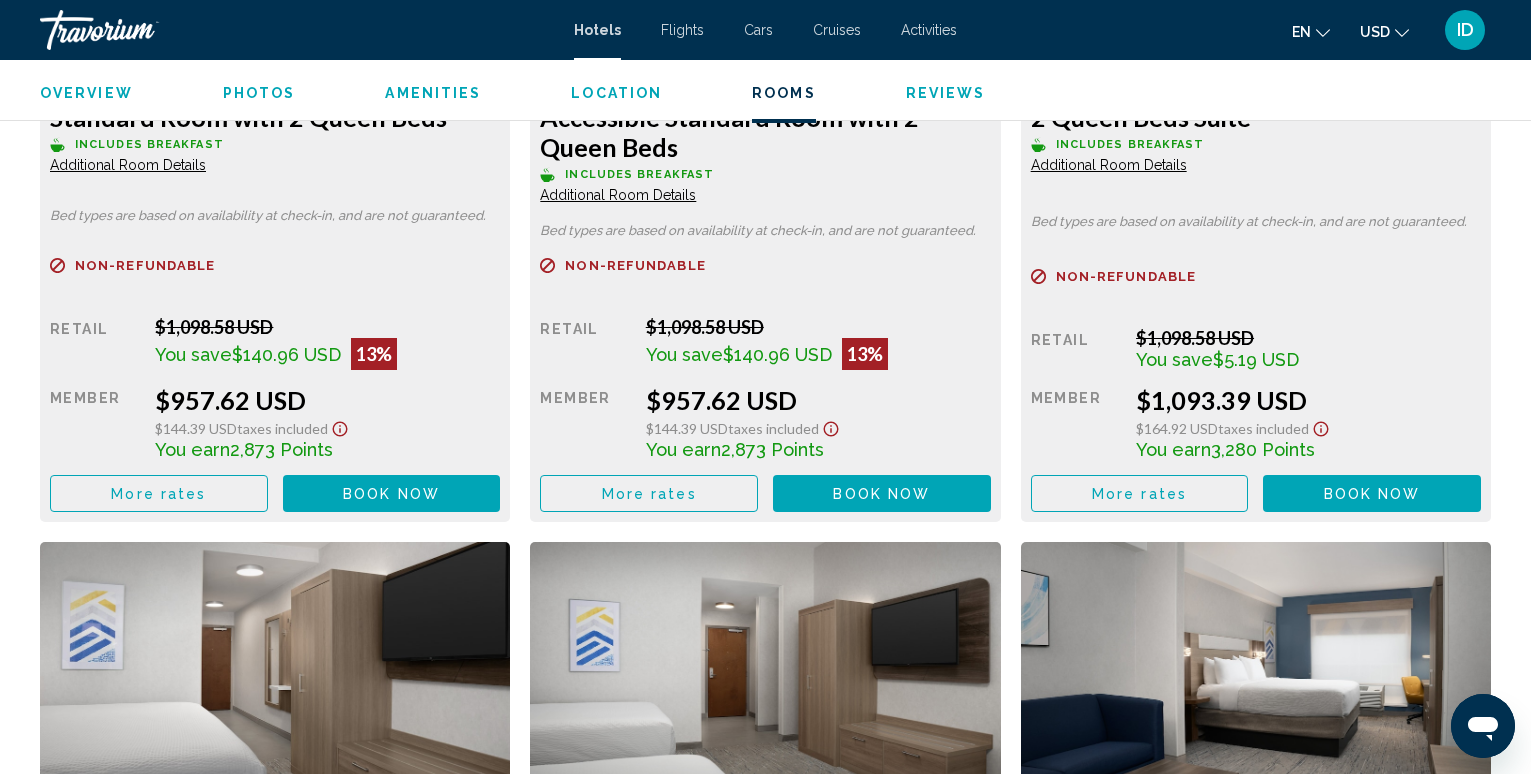 scroll, scrollTop: 3000, scrollLeft: 0, axis: vertical 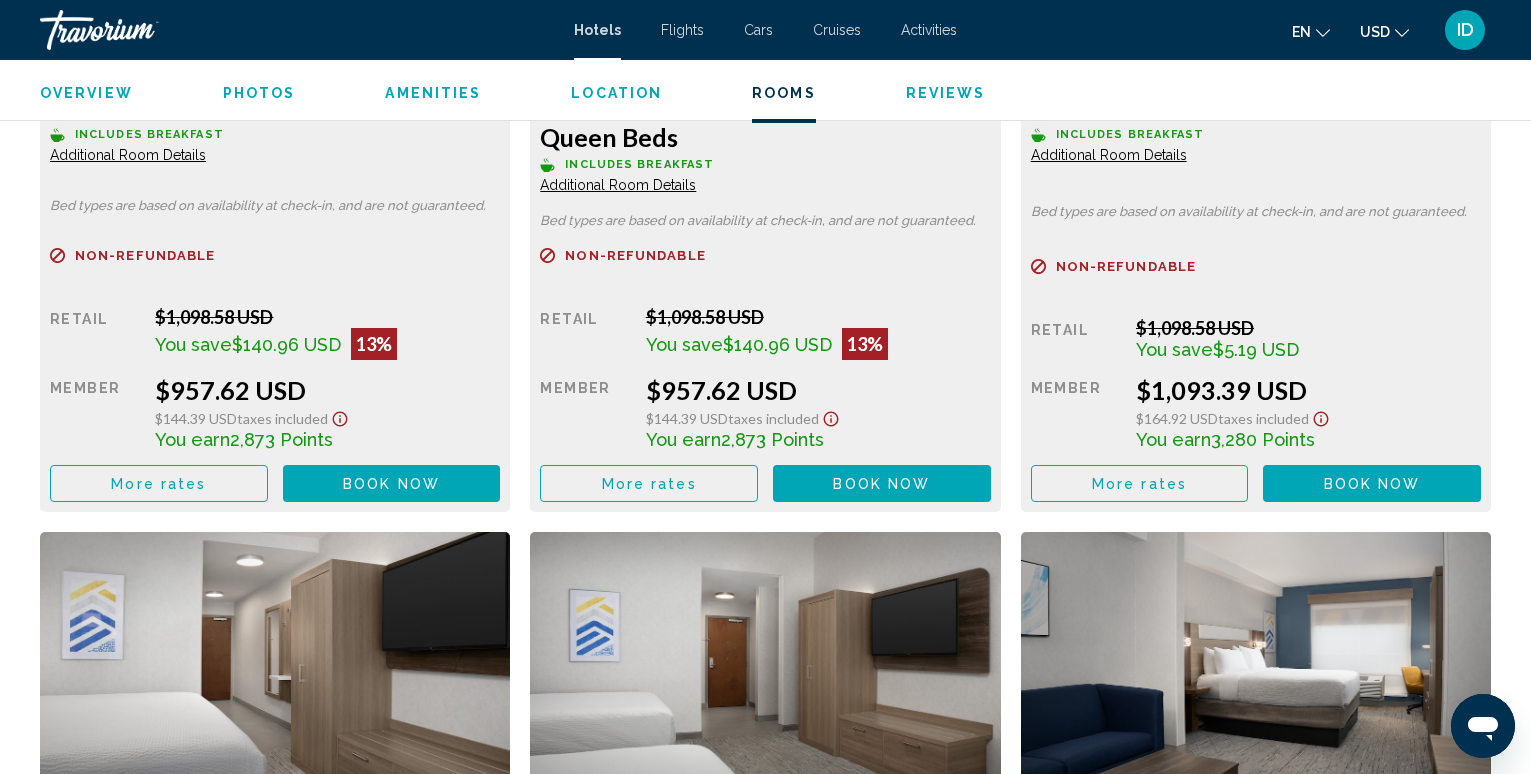 click on "Book now" at bounding box center [391, 484] 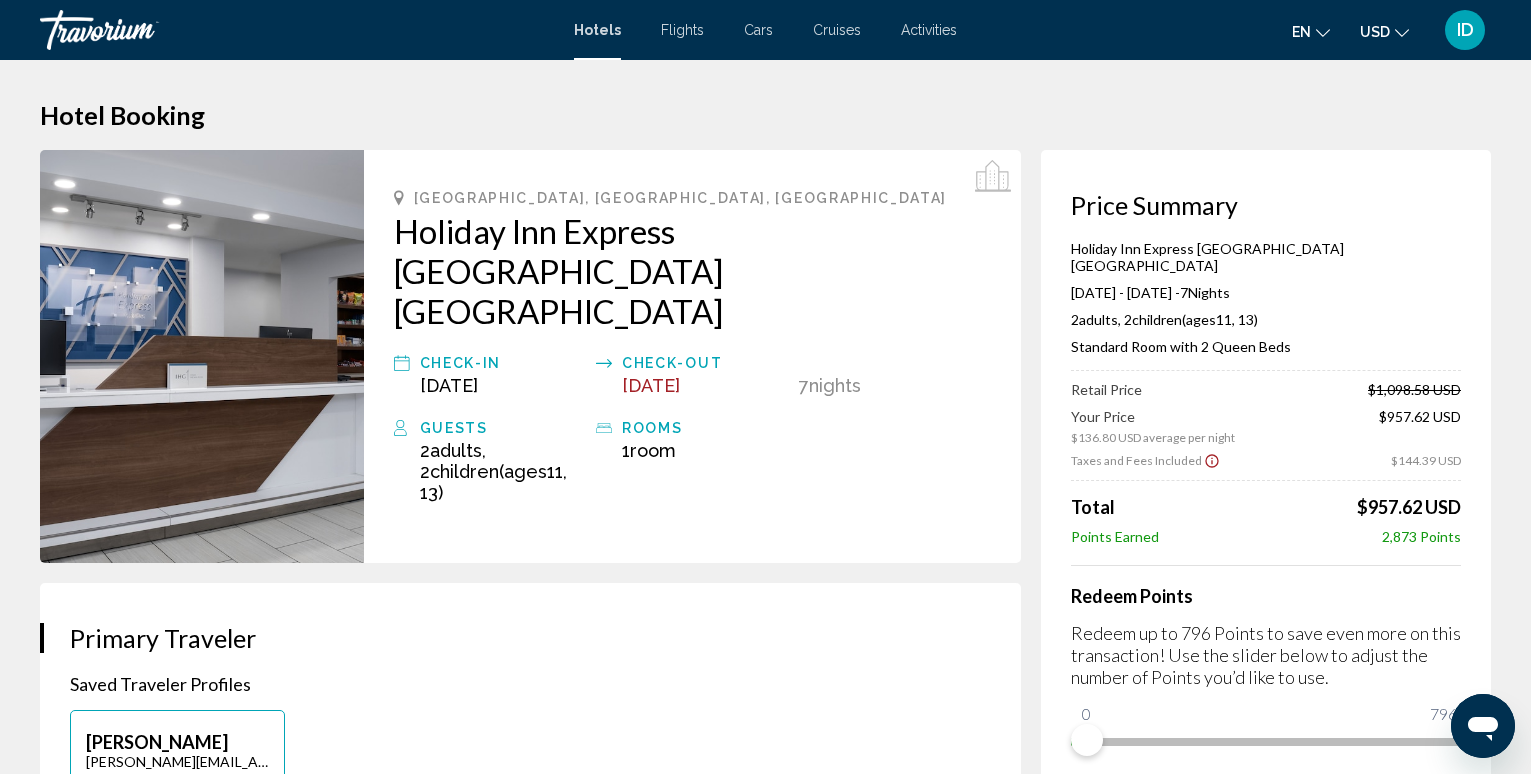 scroll, scrollTop: 300, scrollLeft: 0, axis: vertical 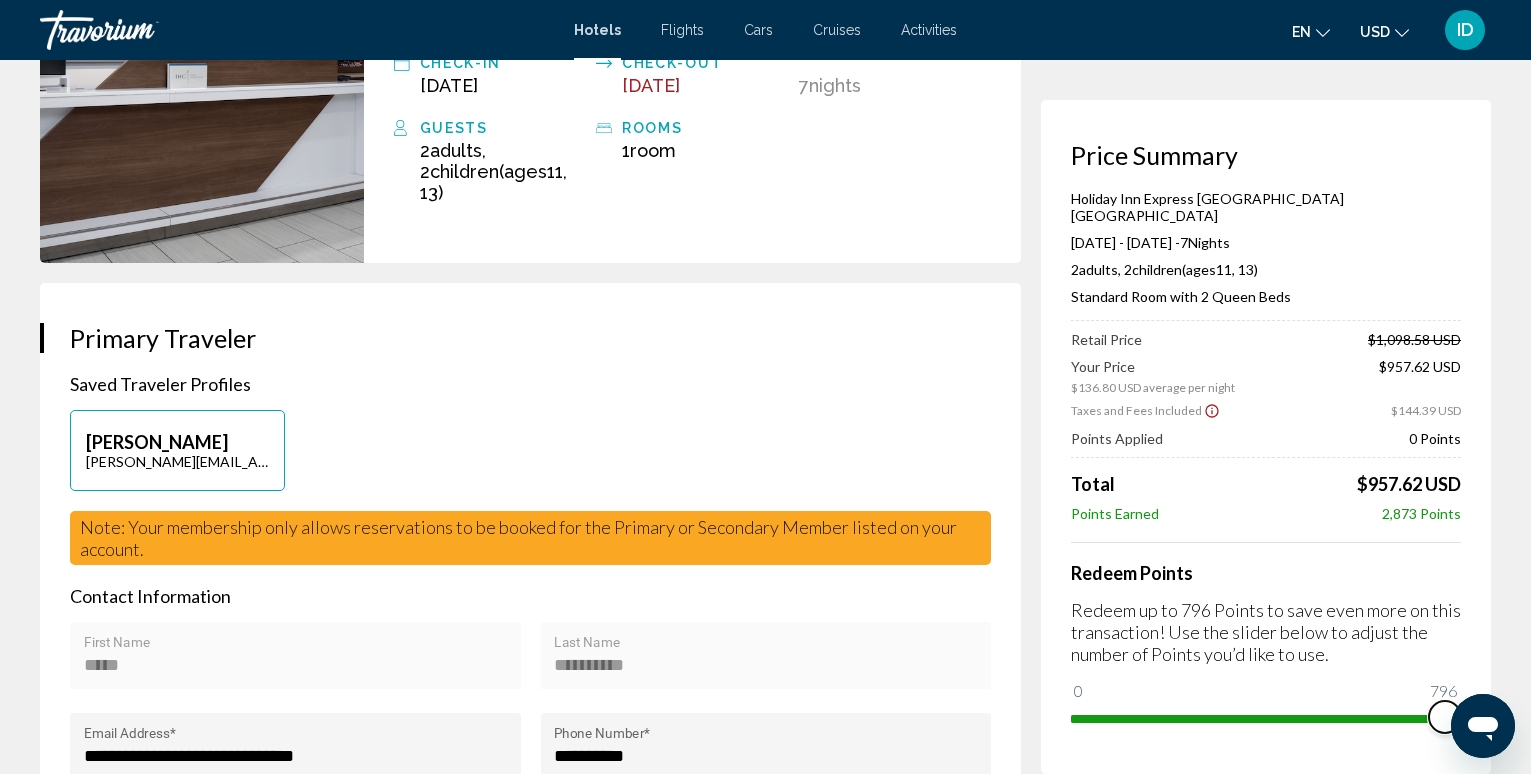 drag, startPoint x: 1091, startPoint y: 674, endPoint x: 1470, endPoint y: 677, distance: 379.01187 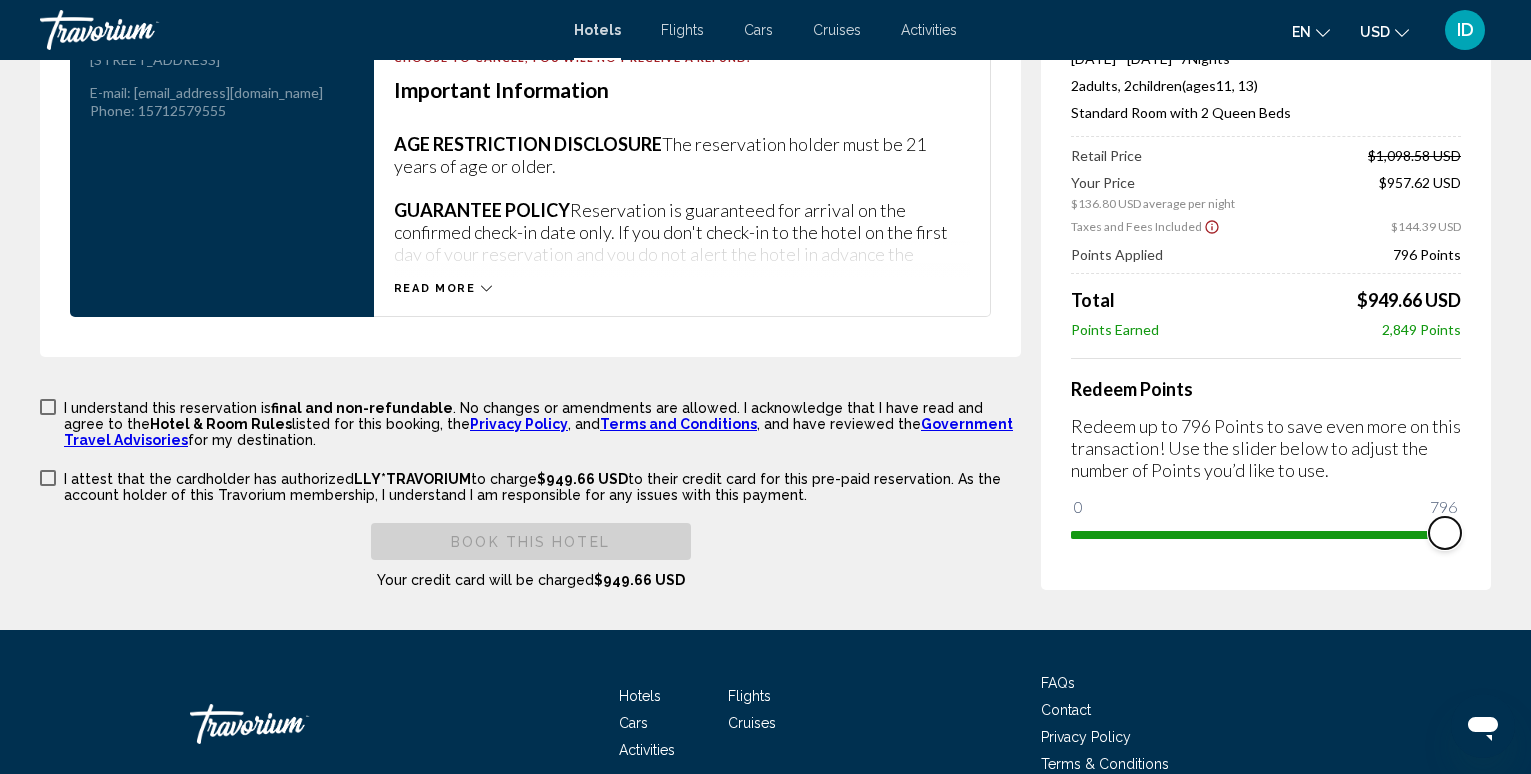 scroll, scrollTop: 2985, scrollLeft: 0, axis: vertical 